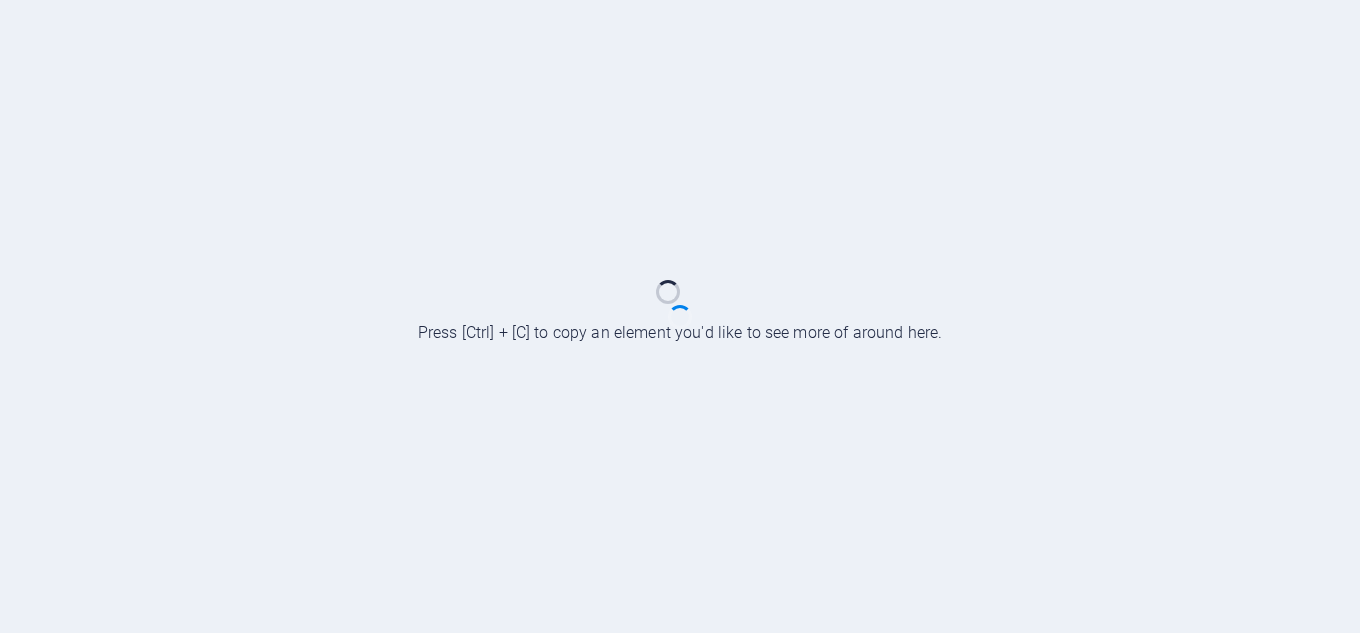 scroll, scrollTop: 0, scrollLeft: 0, axis: both 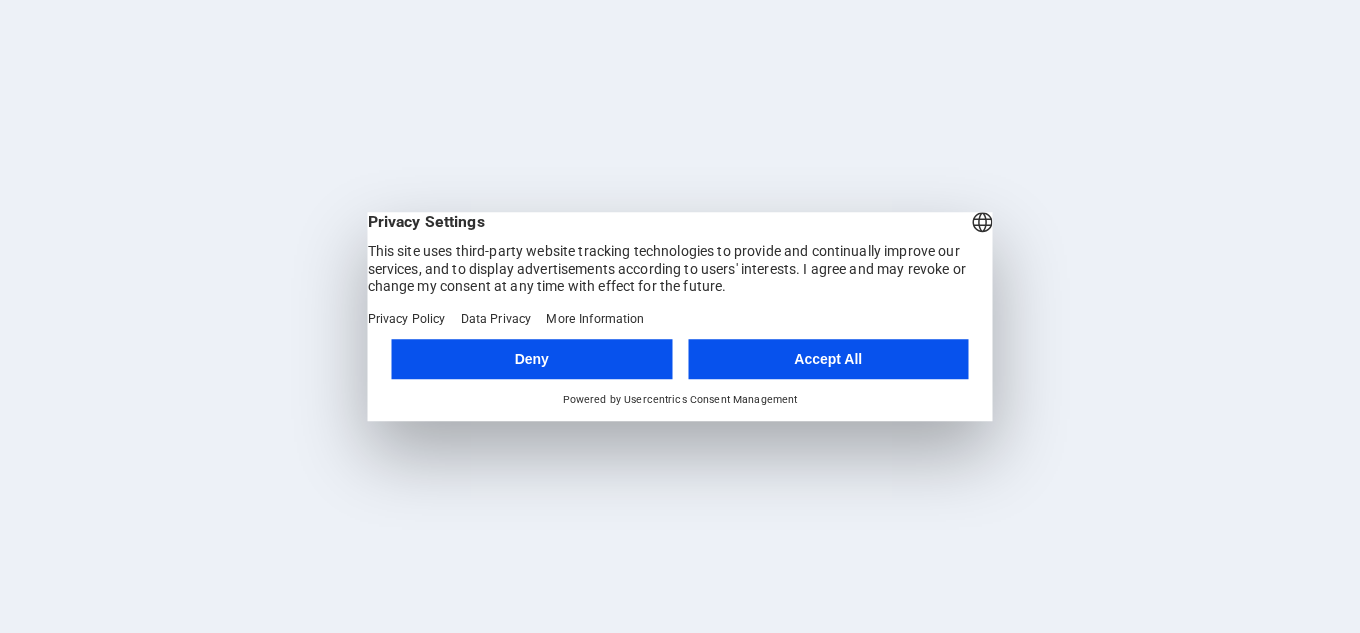 click on "Accept All" at bounding box center [828, 359] 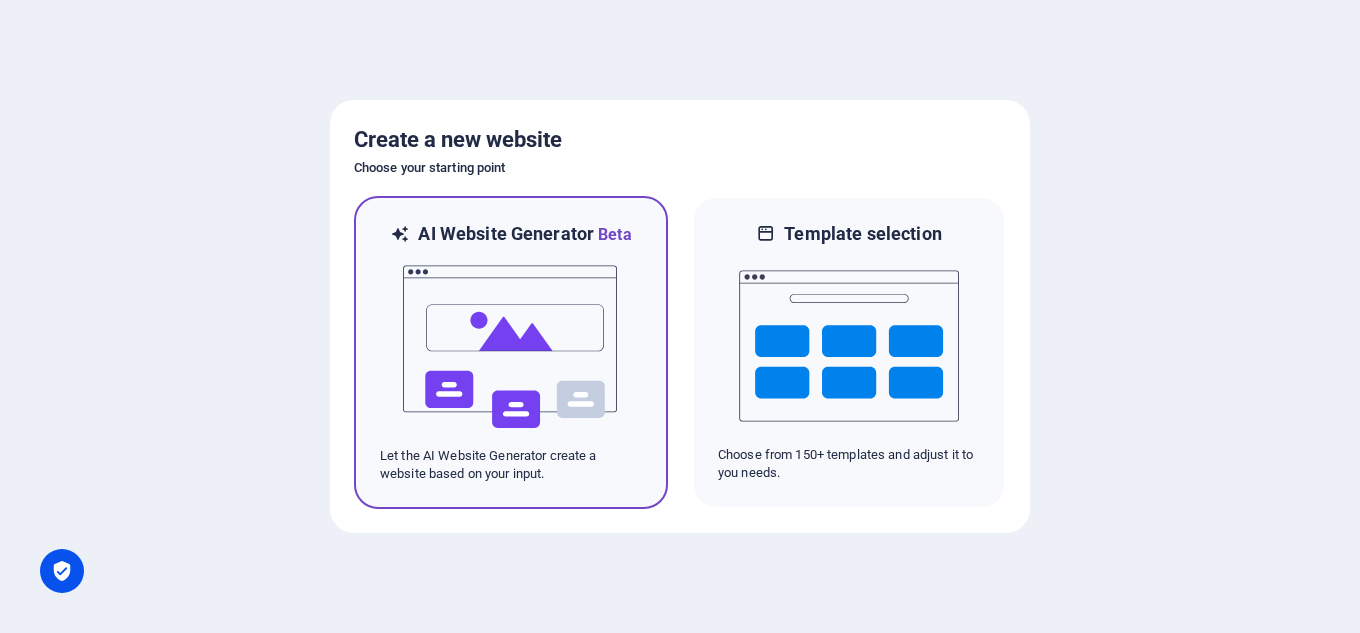 click at bounding box center [511, 347] 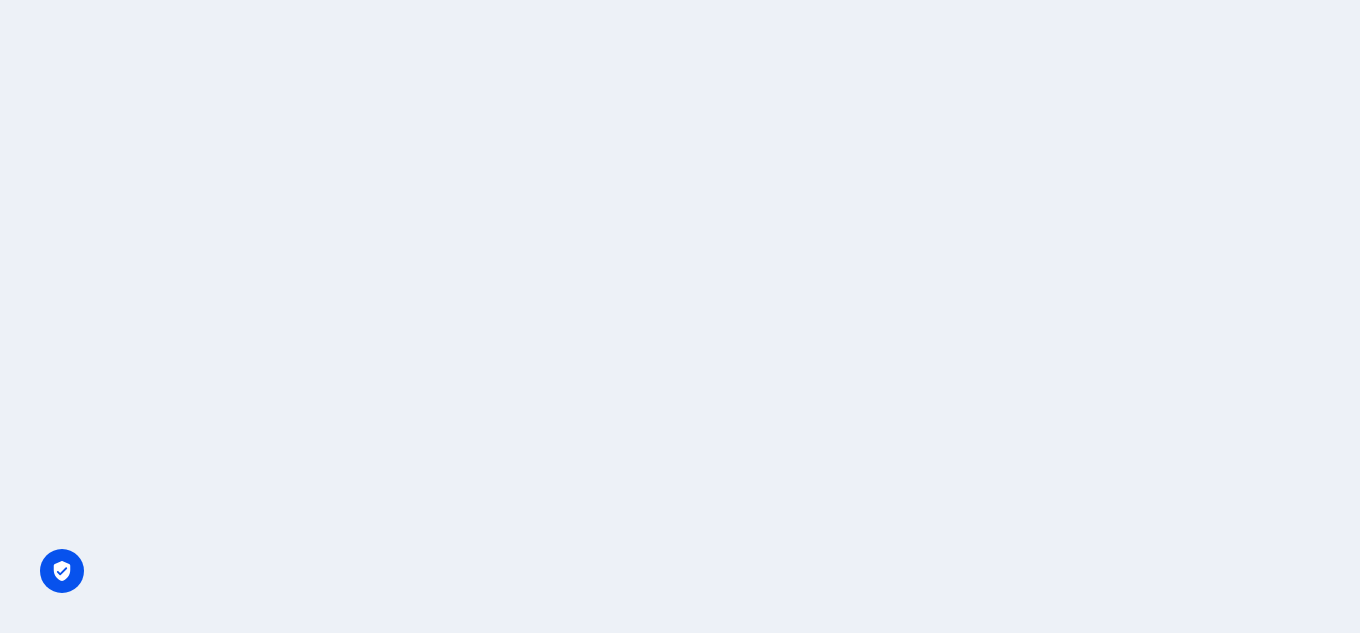 scroll, scrollTop: 0, scrollLeft: 0, axis: both 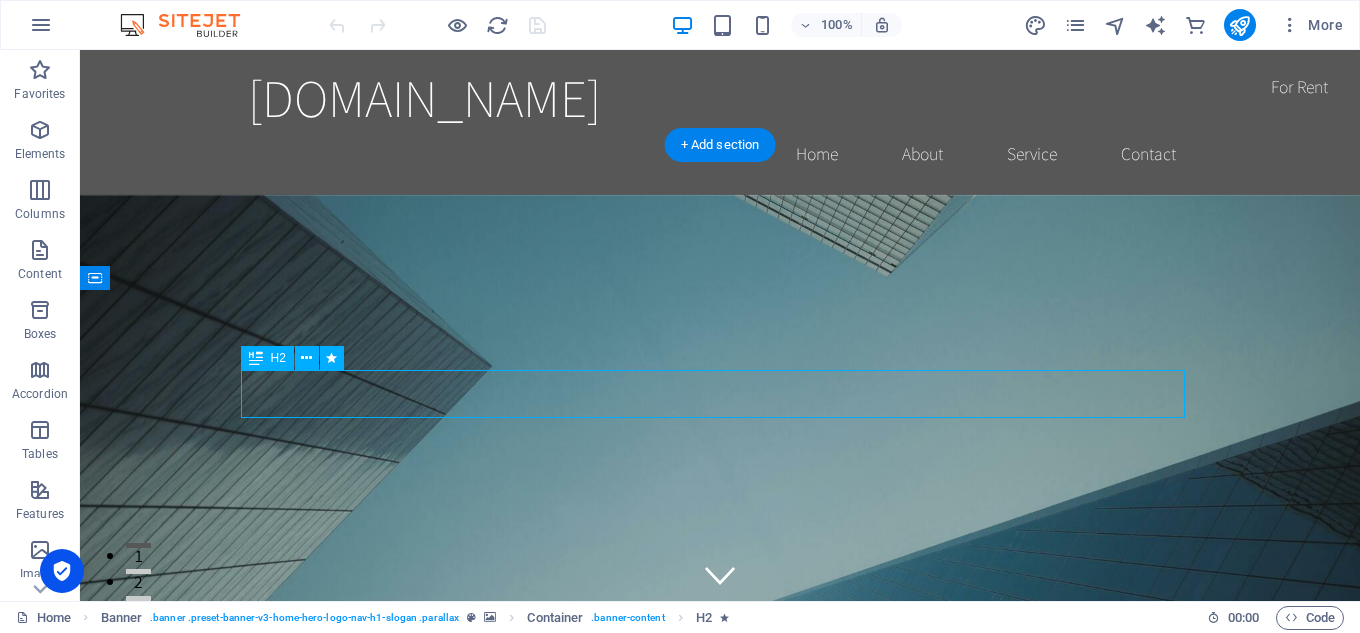click on "This is a very cool headline" at bounding box center [720, 978] 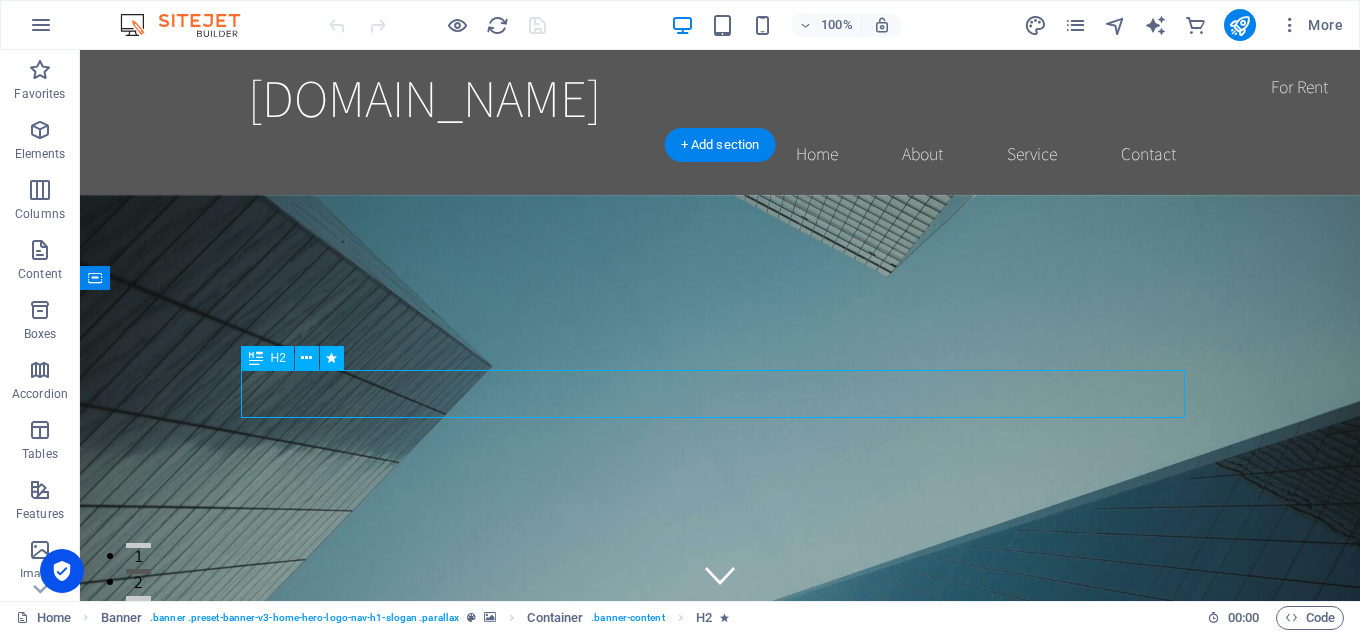 click on "This is a very cool headline" at bounding box center (720, 978) 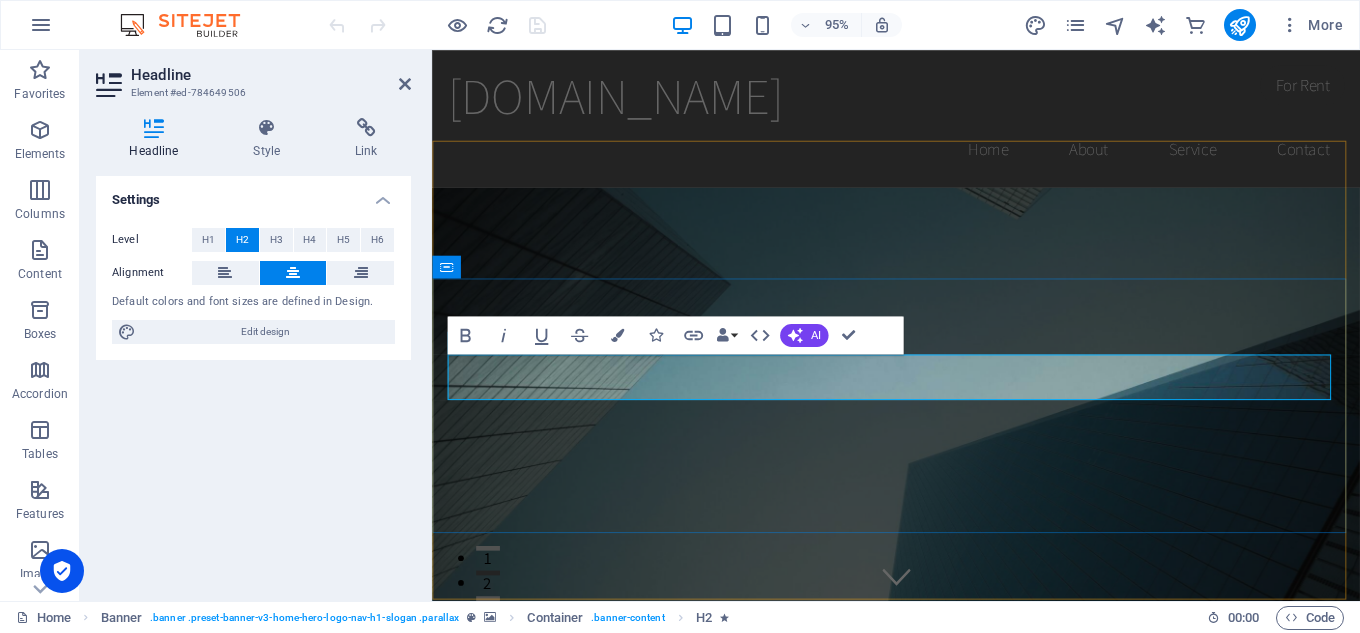 type 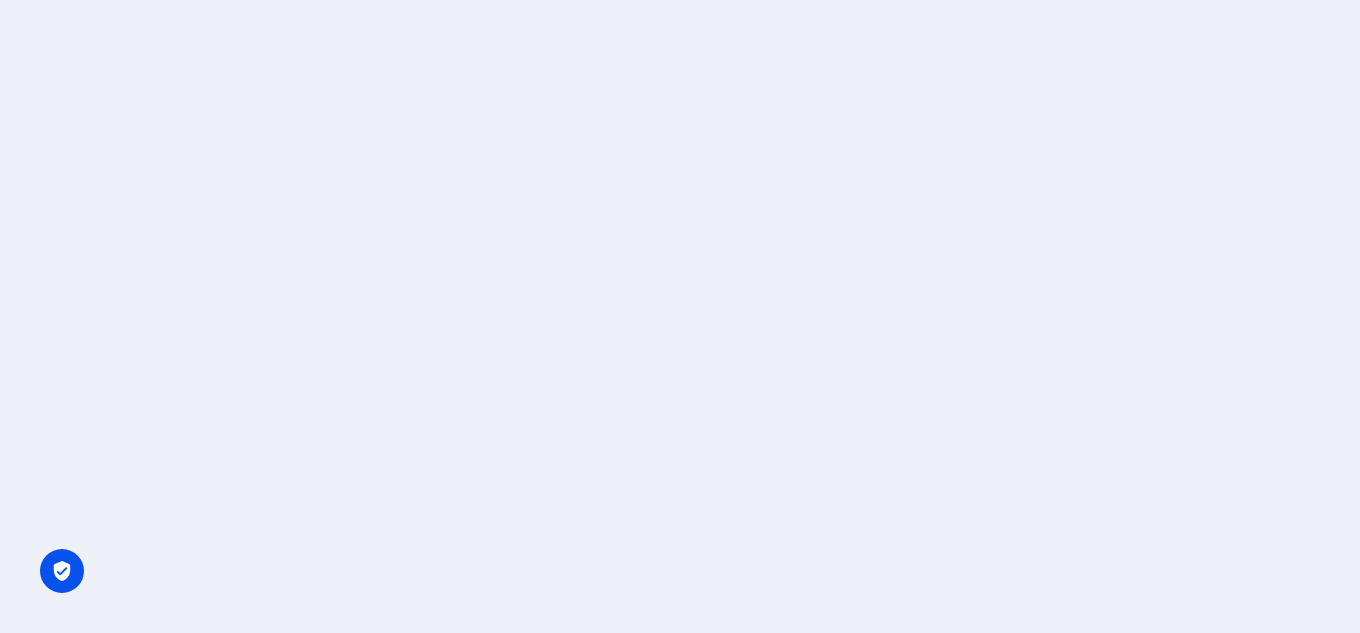 scroll, scrollTop: 0, scrollLeft: 0, axis: both 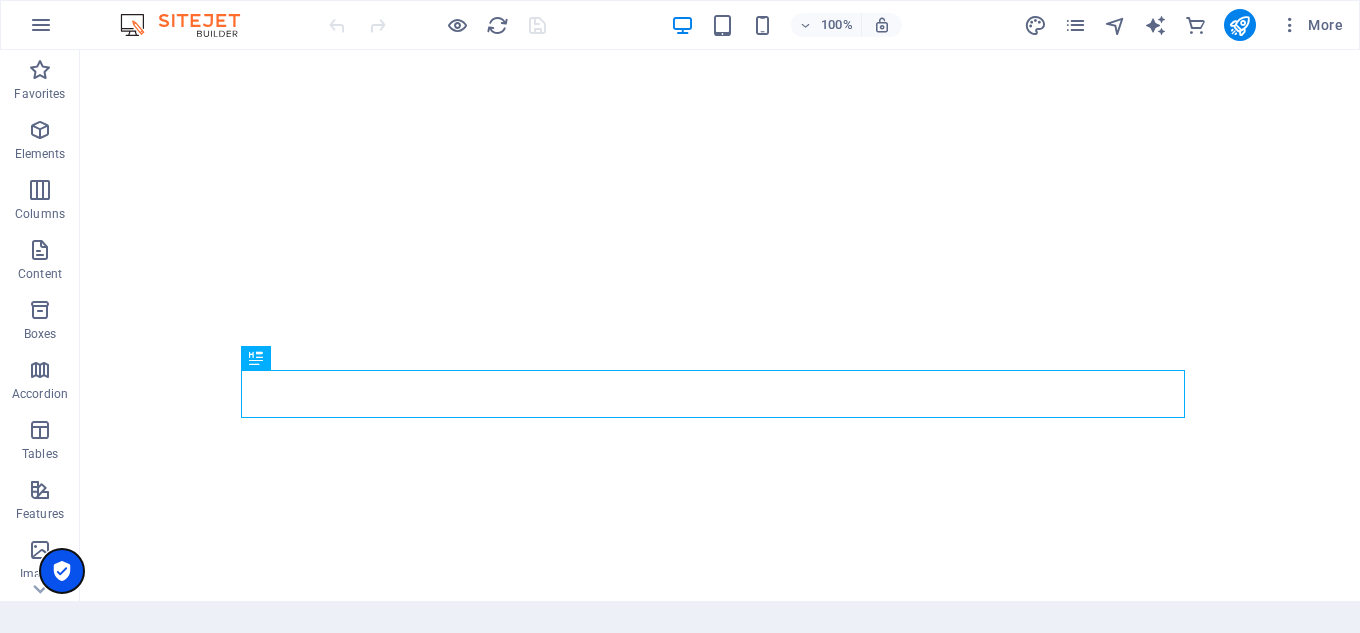 click at bounding box center (62, 571) 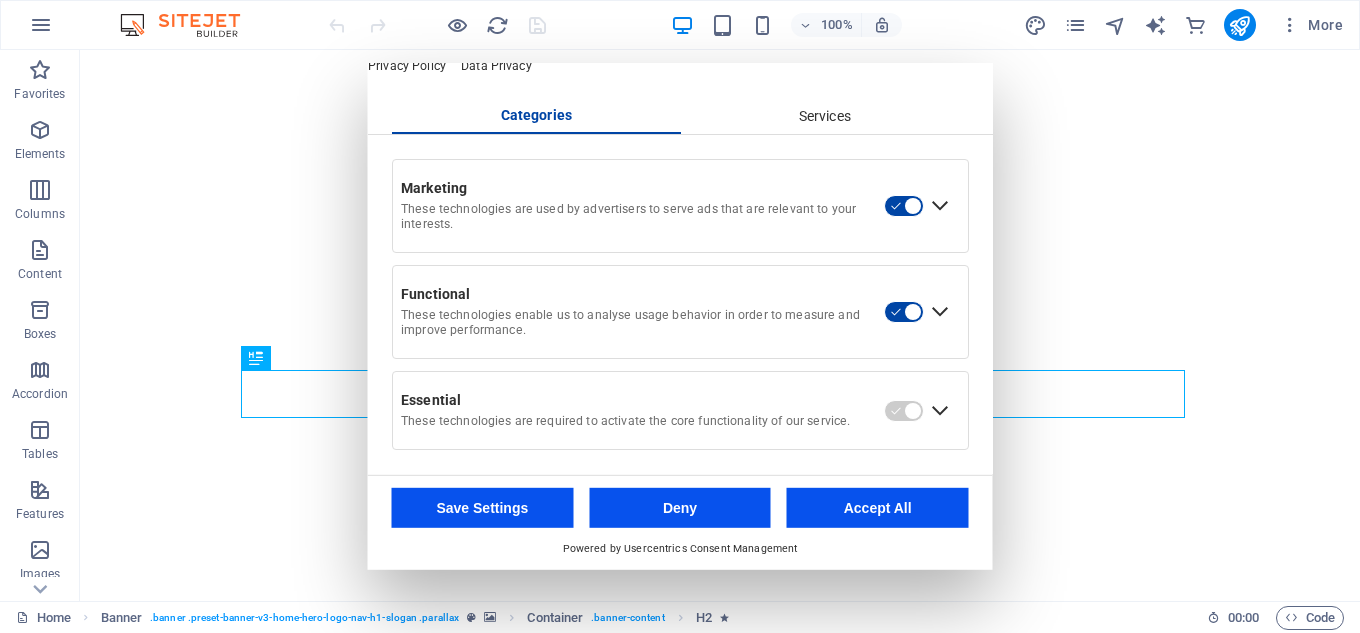 scroll, scrollTop: 0, scrollLeft: 0, axis: both 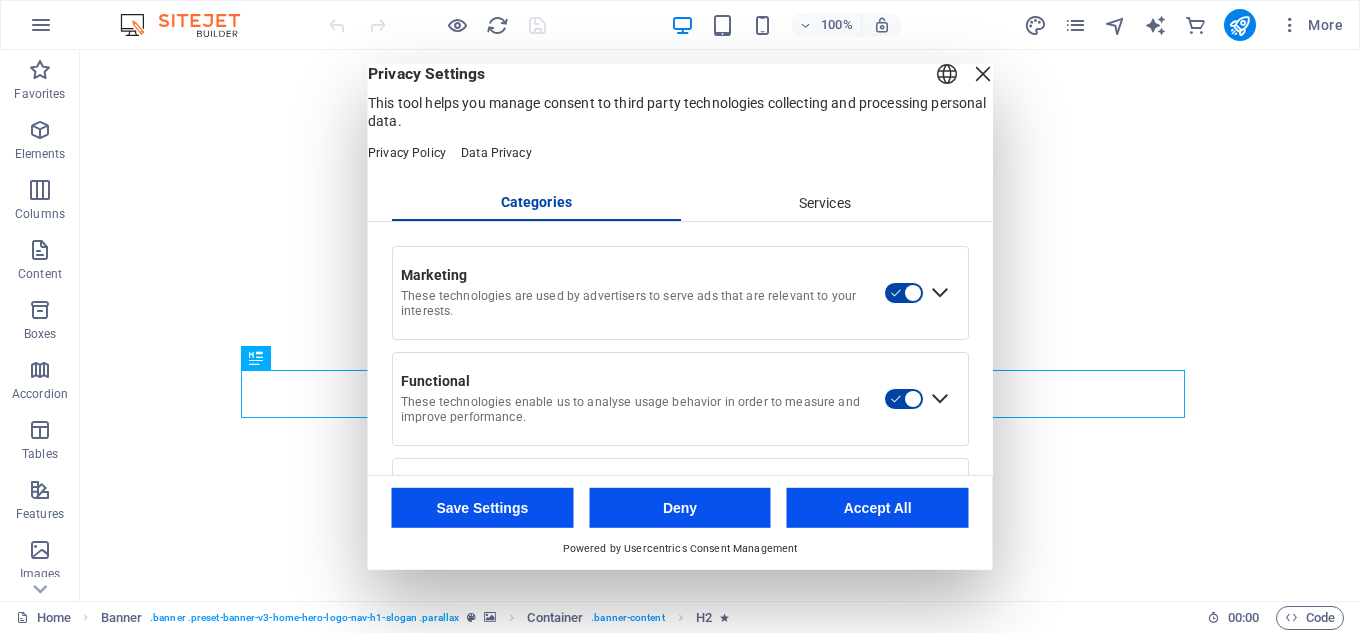 click on "Services" at bounding box center (824, 203) 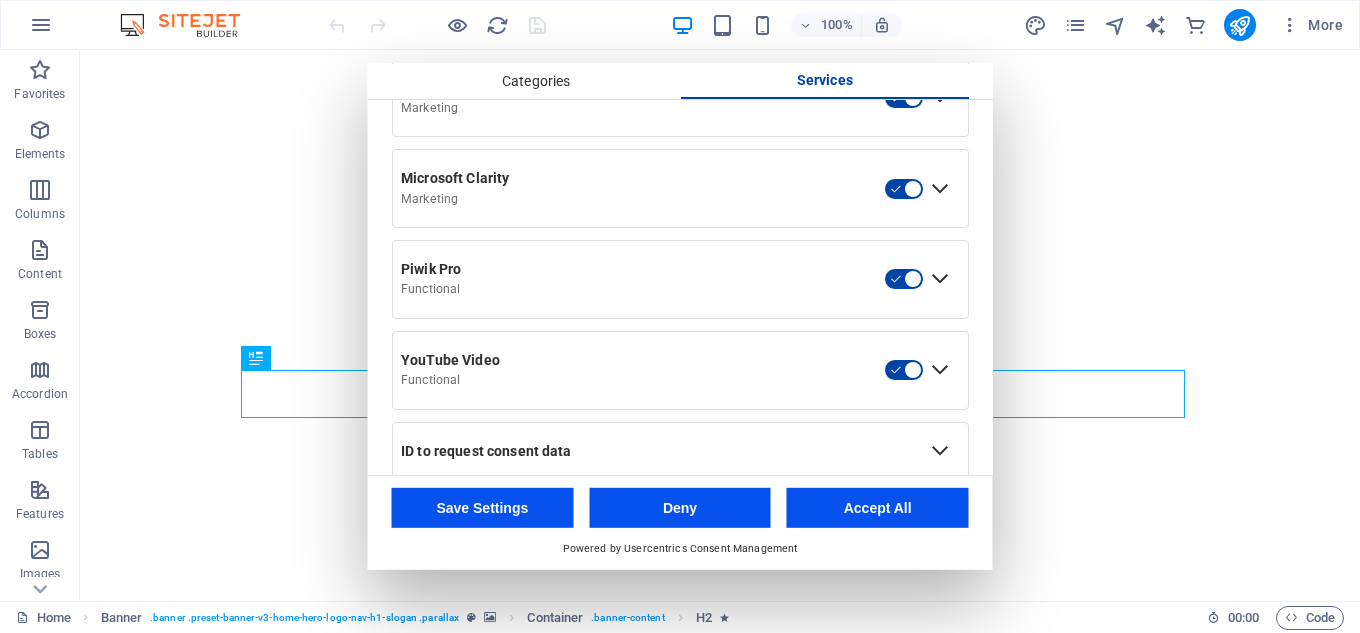 scroll, scrollTop: 1059, scrollLeft: 0, axis: vertical 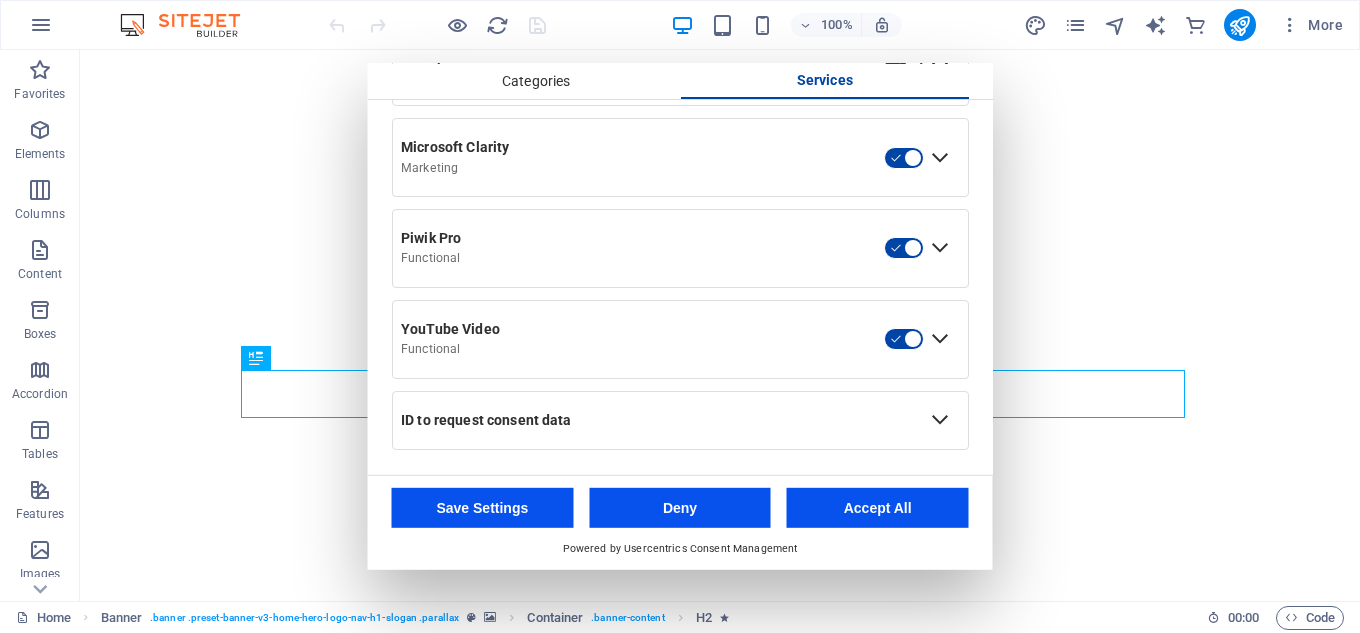 click on "Accept All" at bounding box center [878, 508] 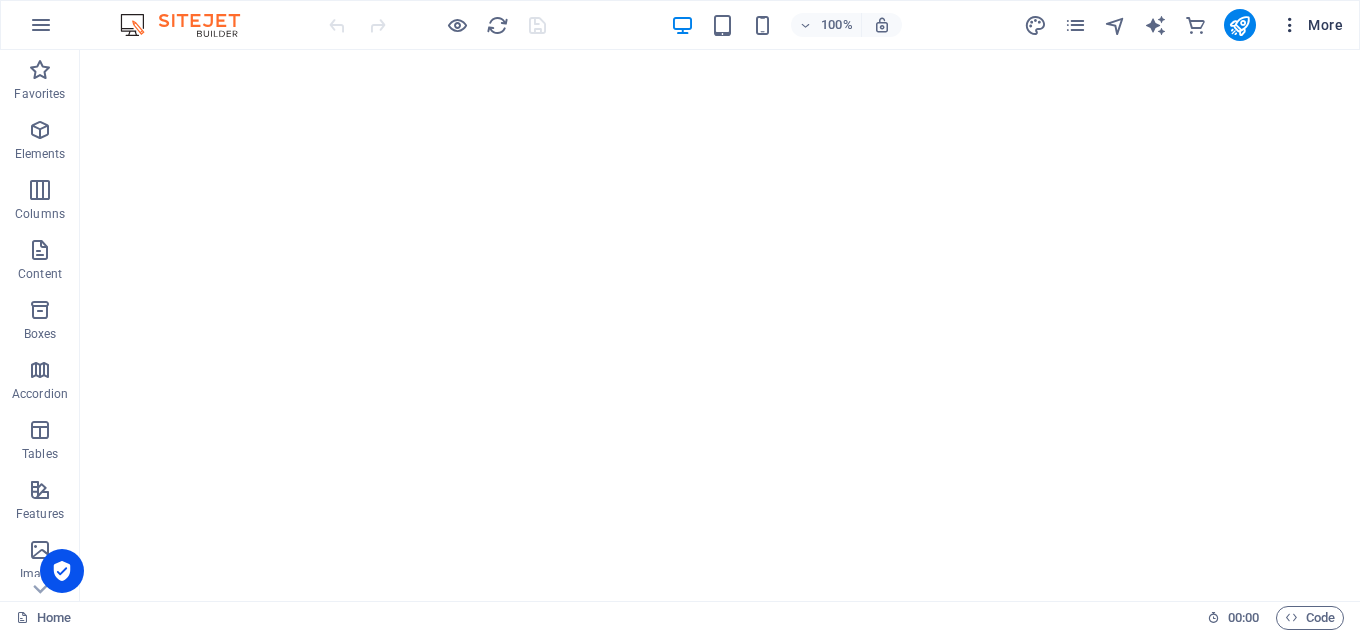 click on "More" at bounding box center (1311, 25) 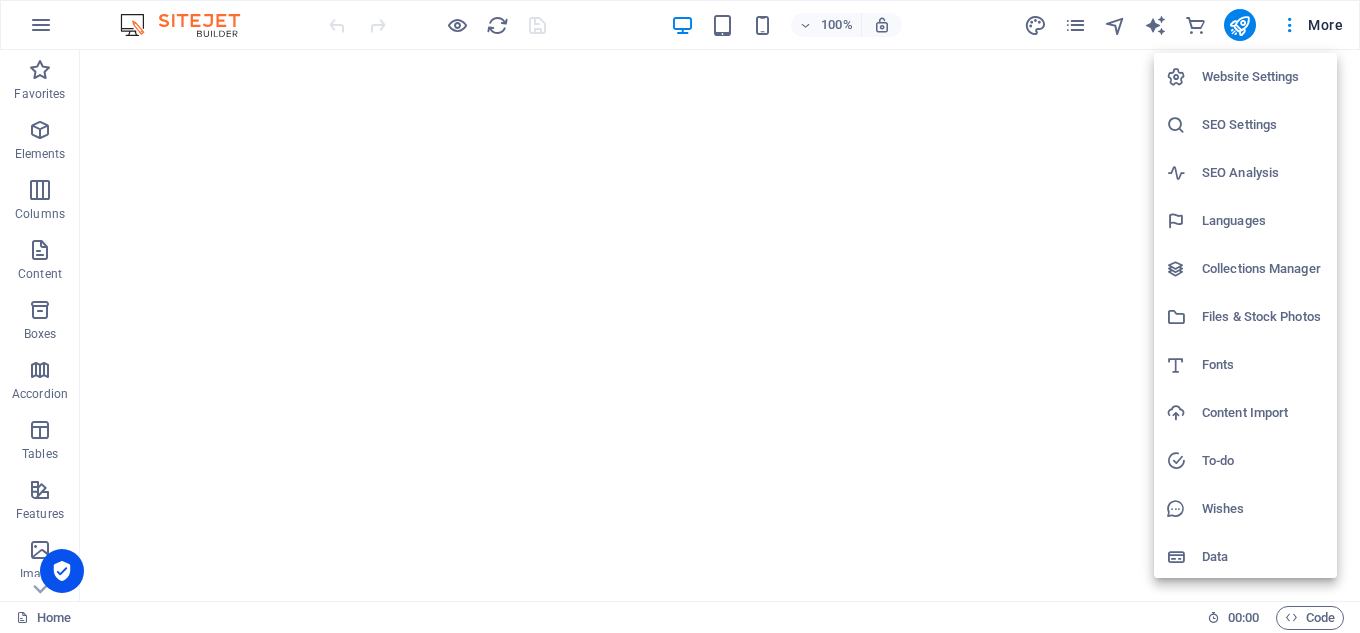 click at bounding box center (680, 316) 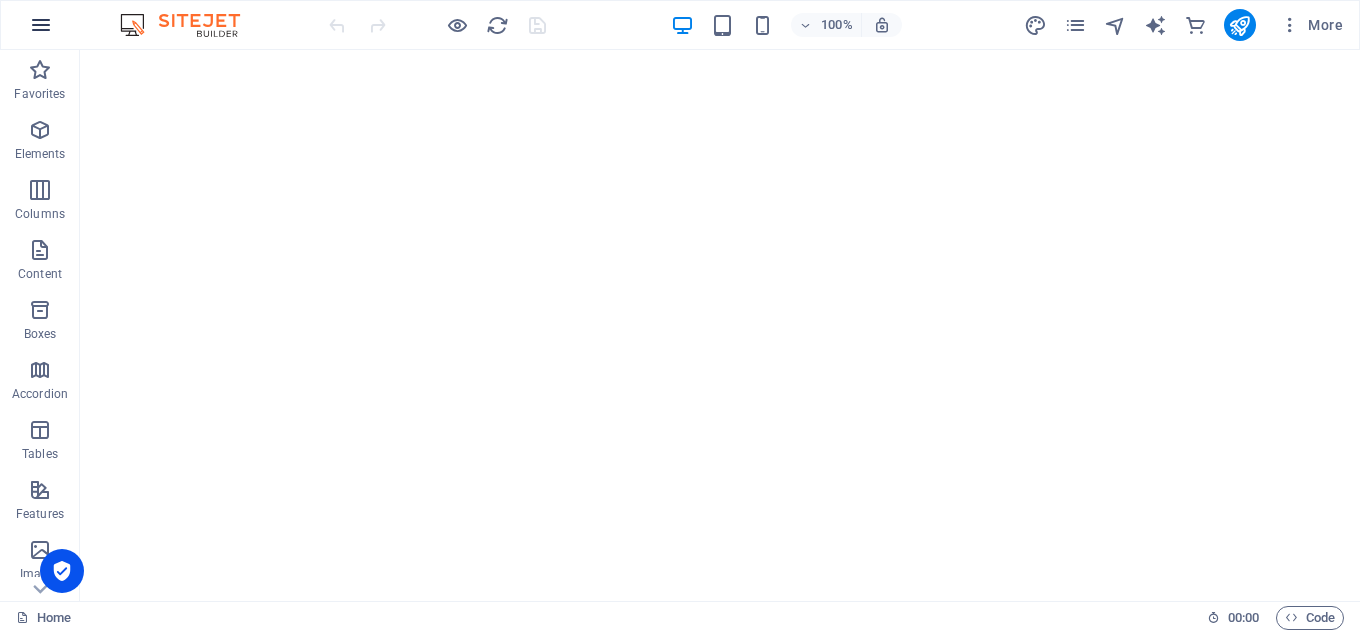 click at bounding box center (41, 25) 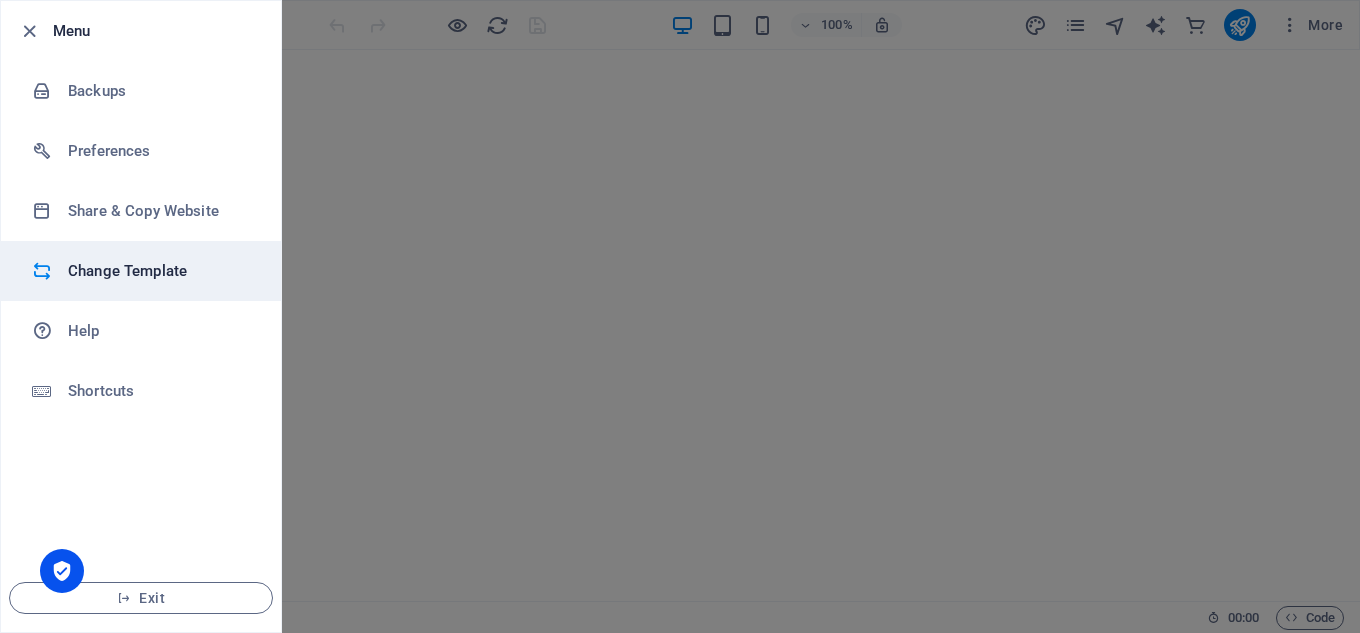 click on "Change Template" at bounding box center (160, 271) 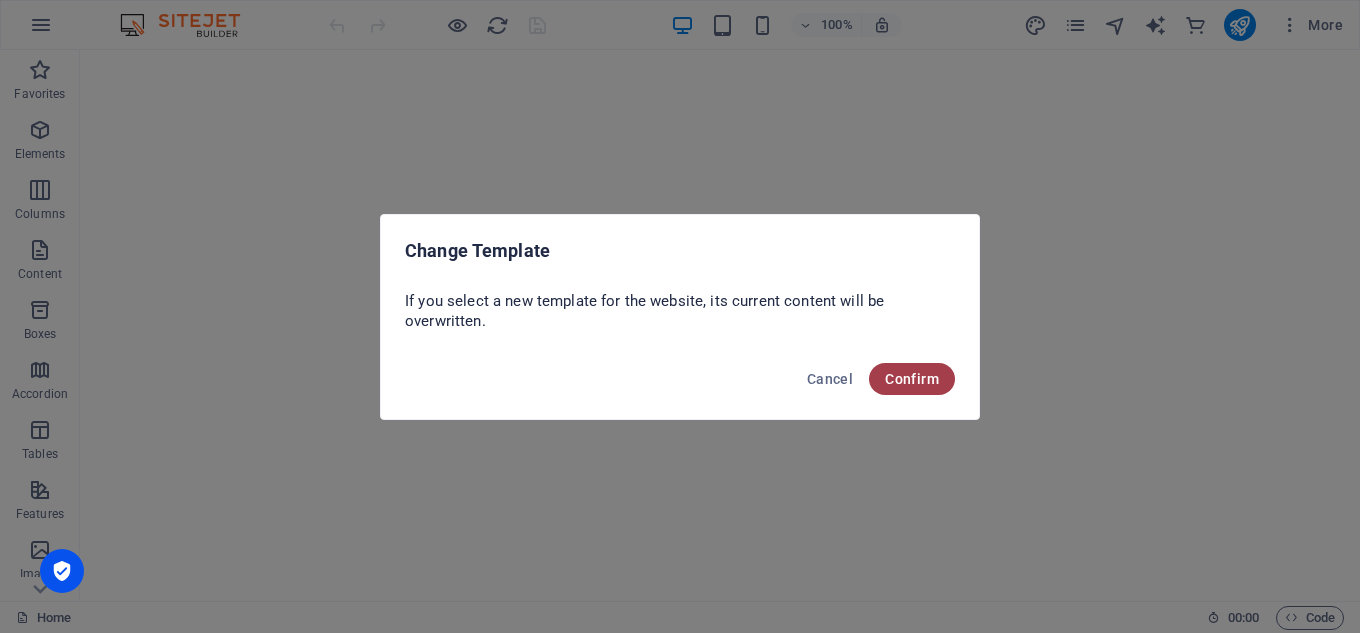 click on "Confirm" at bounding box center [912, 379] 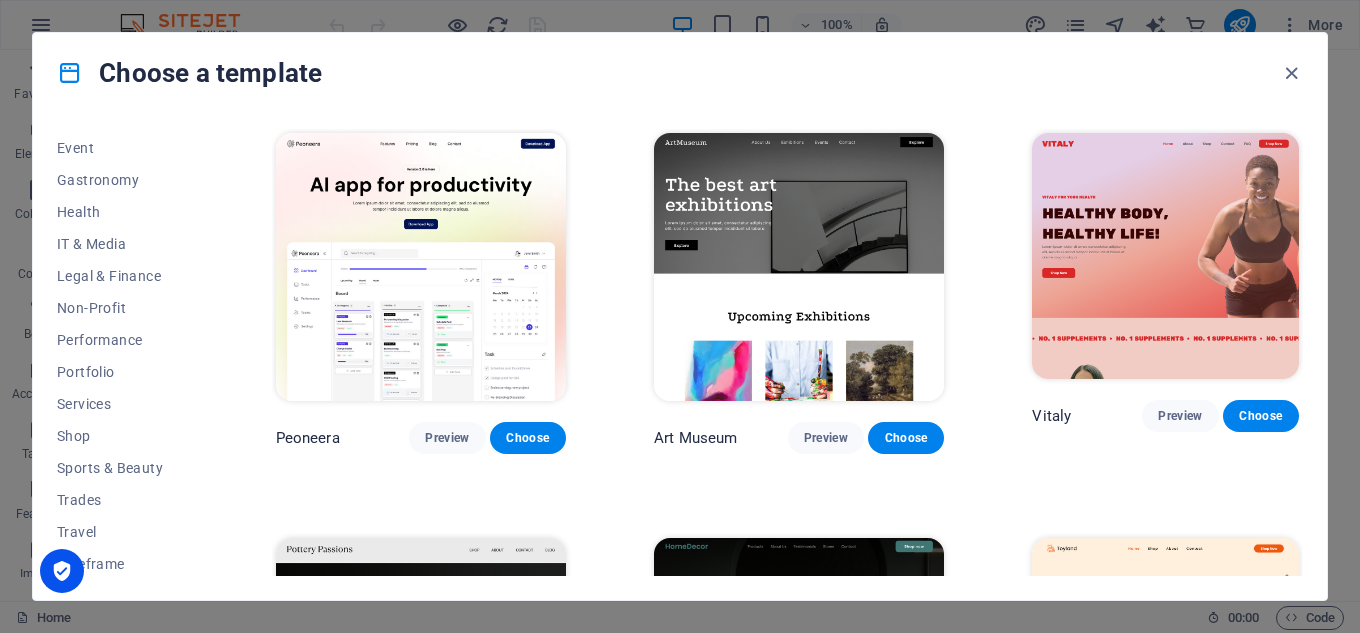 scroll, scrollTop: 385, scrollLeft: 0, axis: vertical 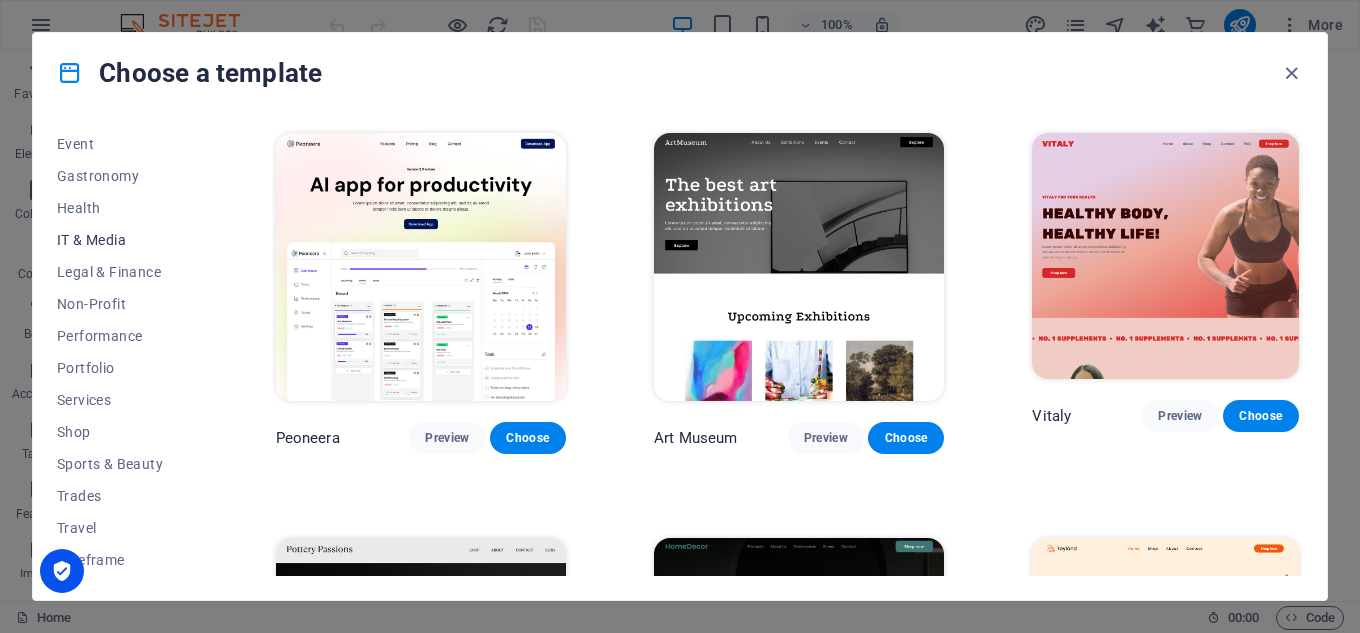click on "IT & Media" at bounding box center [122, 240] 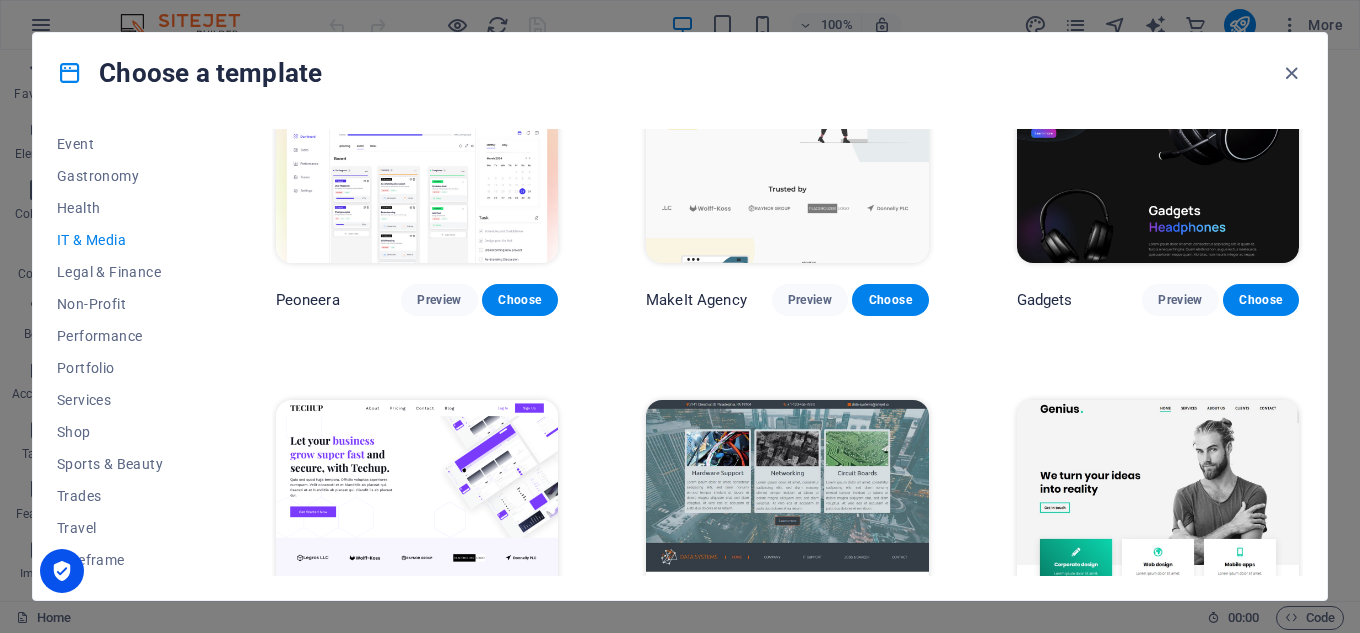 scroll, scrollTop: 115, scrollLeft: 0, axis: vertical 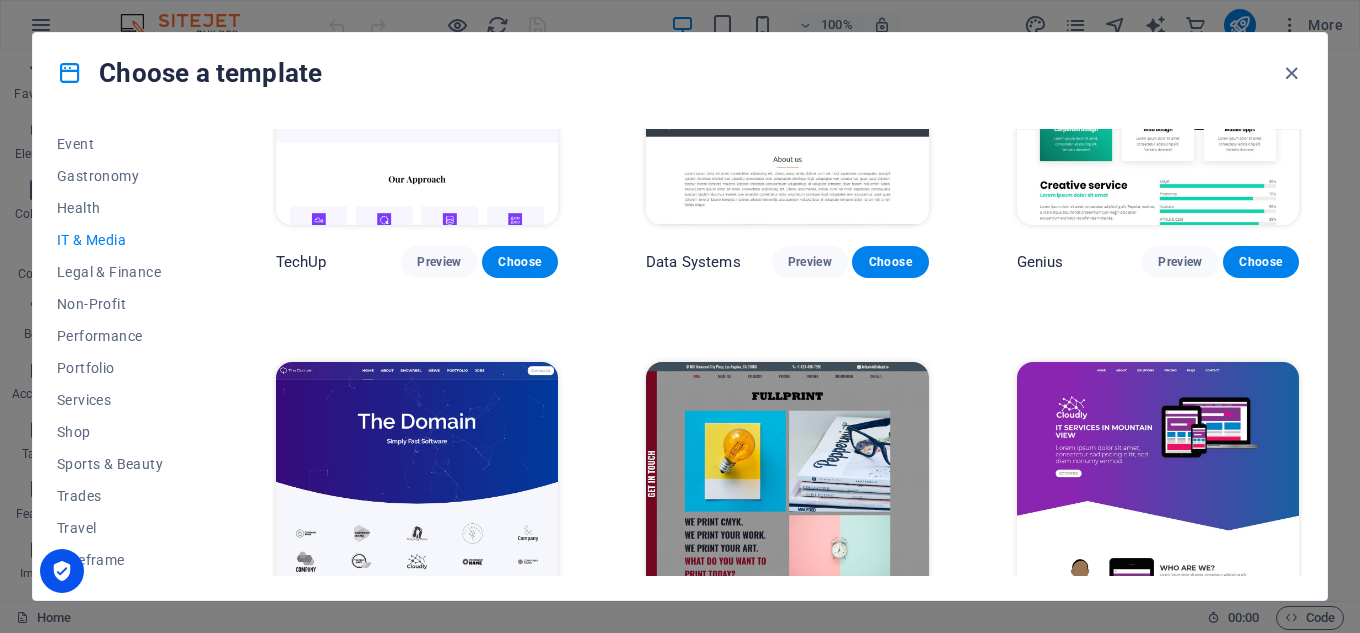 drag, startPoint x: 209, startPoint y: 397, endPoint x: 228, endPoint y: 315, distance: 84.17244 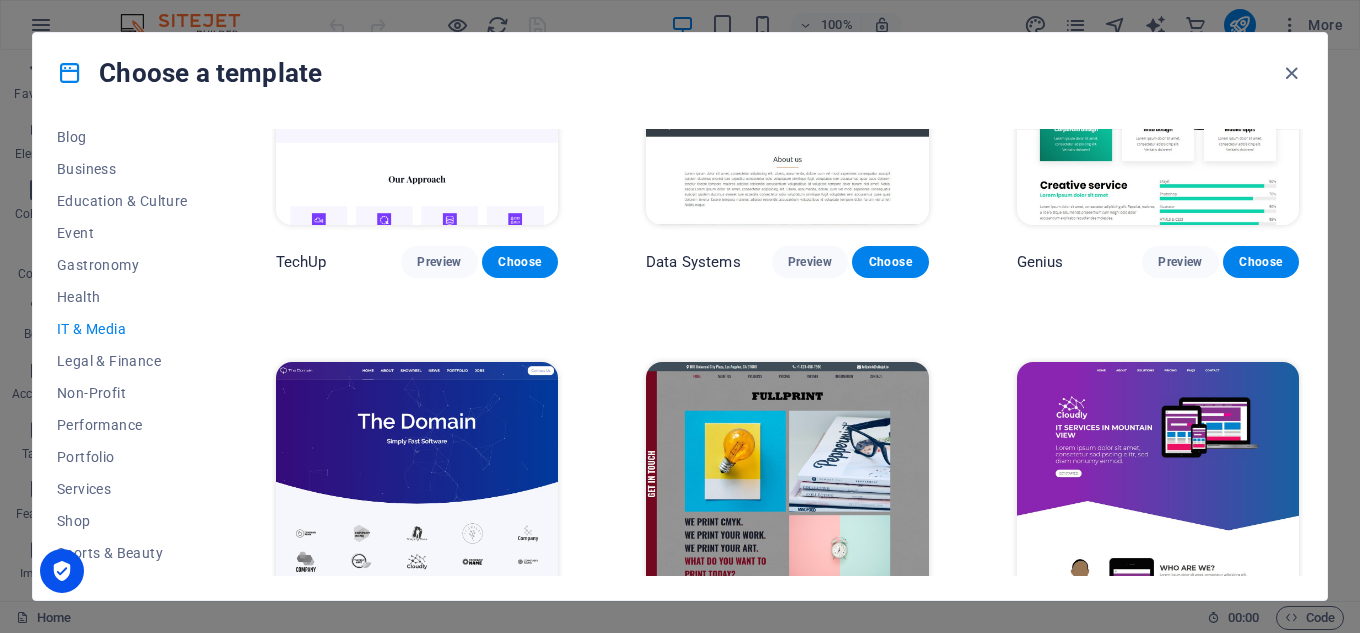 scroll, scrollTop: 385, scrollLeft: 0, axis: vertical 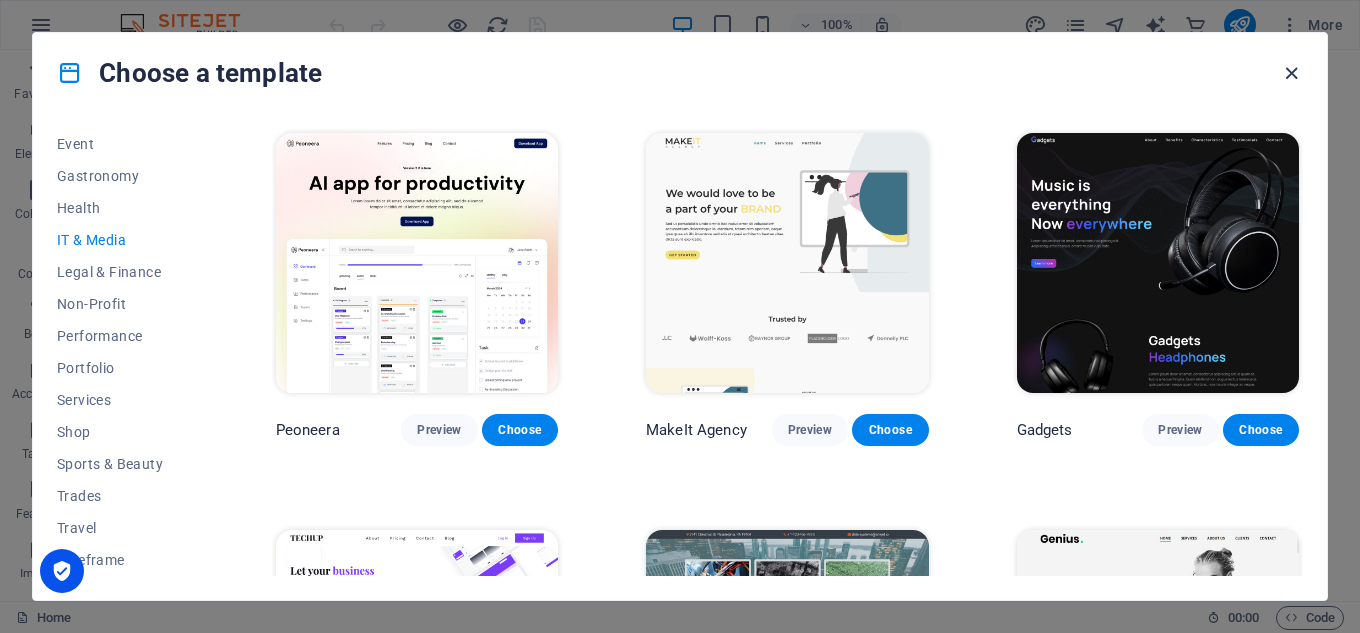 click at bounding box center (1291, 73) 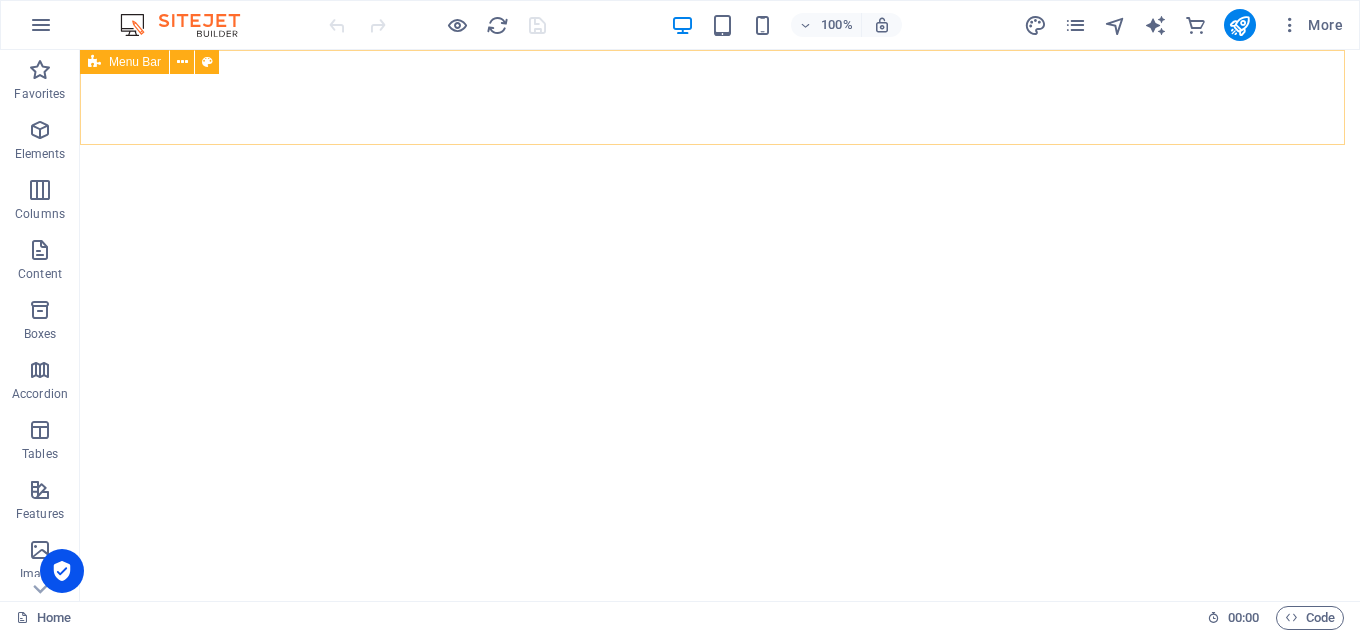 click on "Menu Bar" at bounding box center (135, 62) 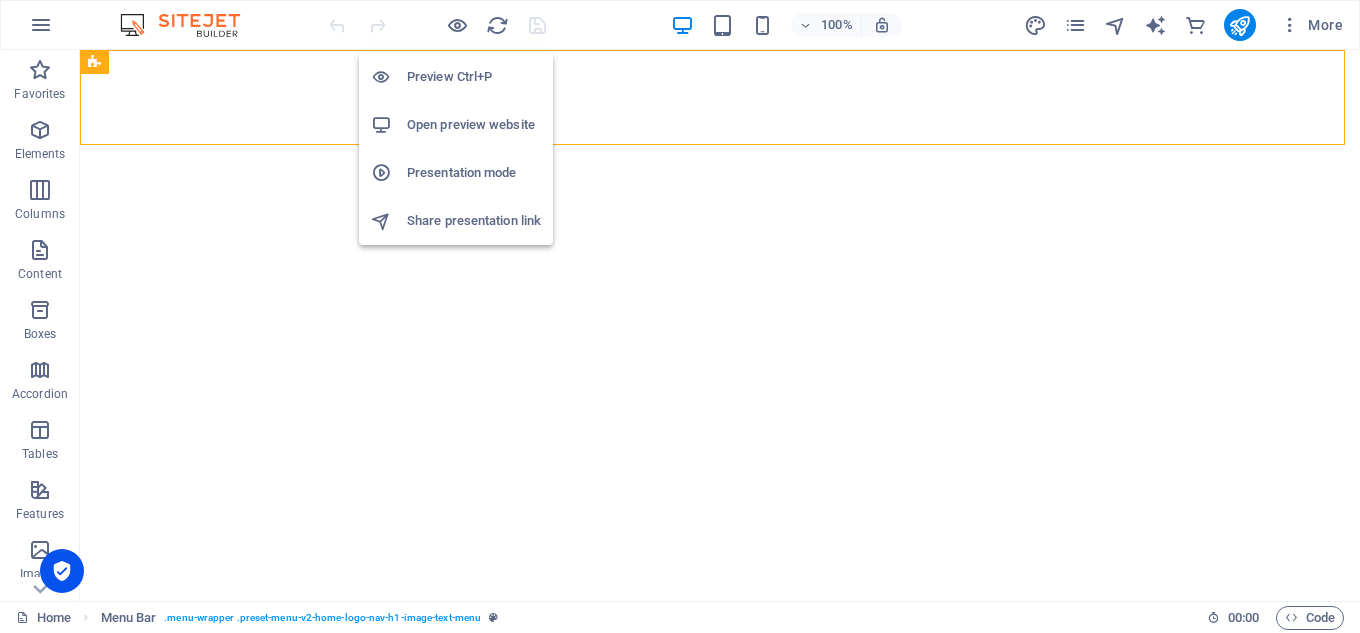 click on "Preview Ctrl+P" at bounding box center (474, 77) 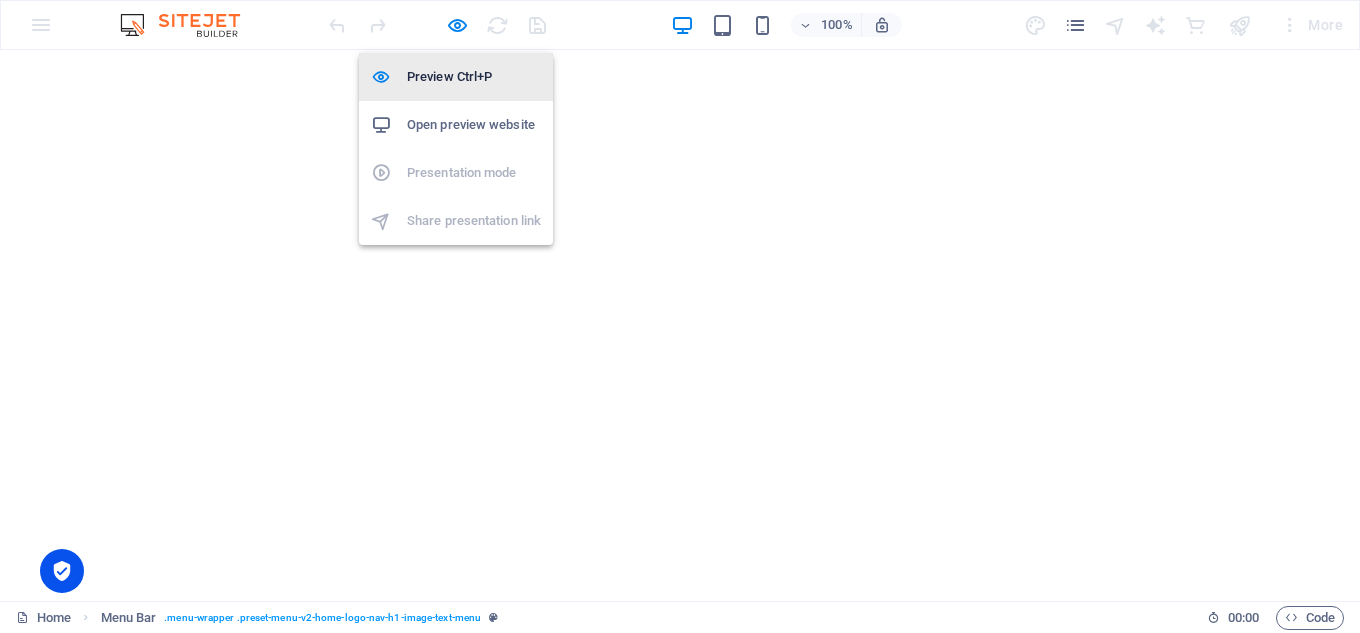 click on "Preview Ctrl+P" at bounding box center [474, 77] 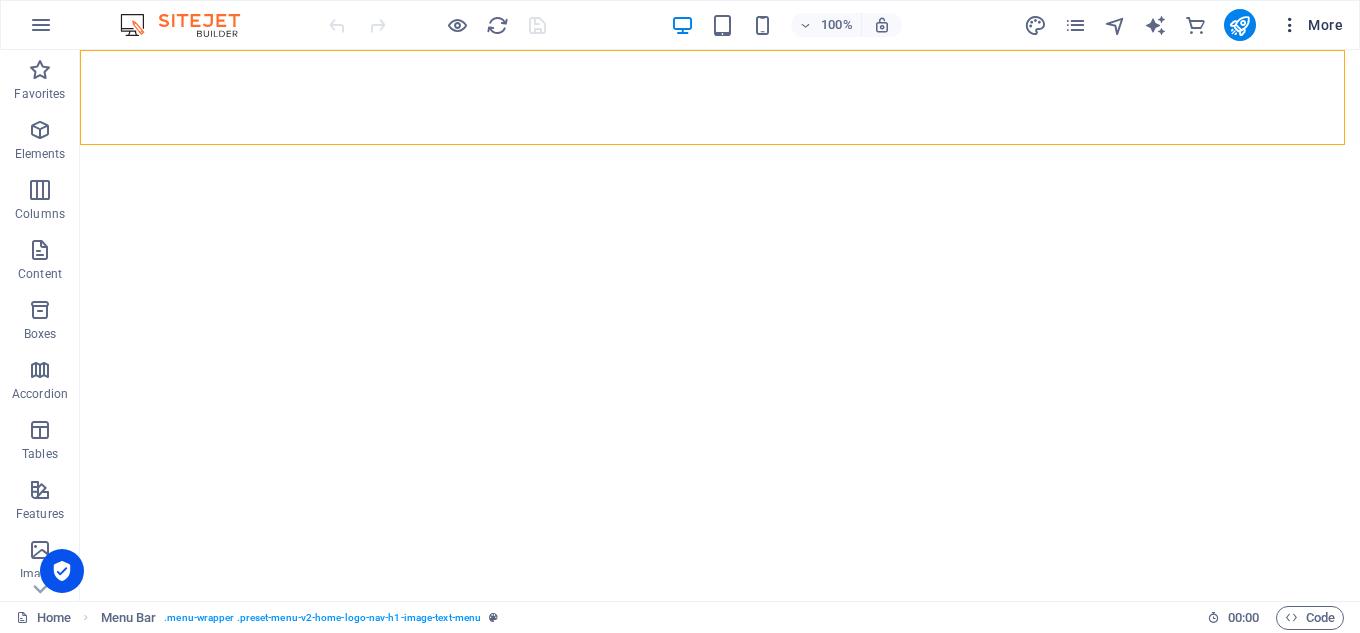 click at bounding box center (1290, 25) 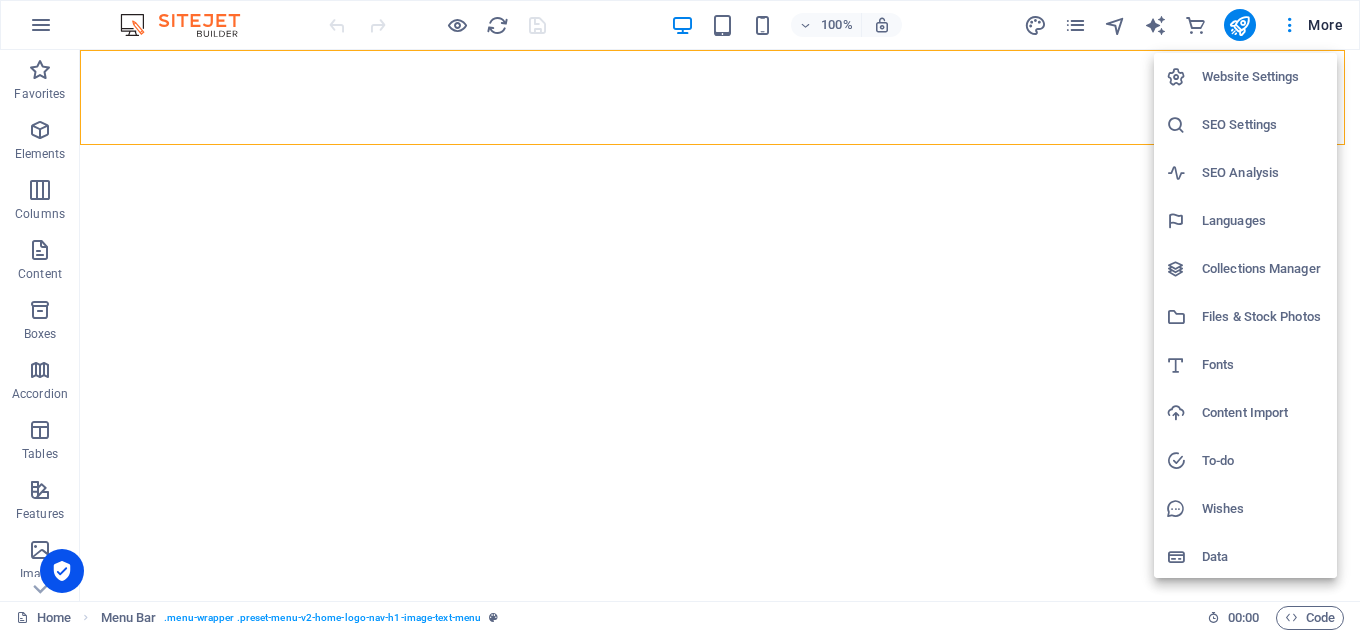 click at bounding box center [680, 316] 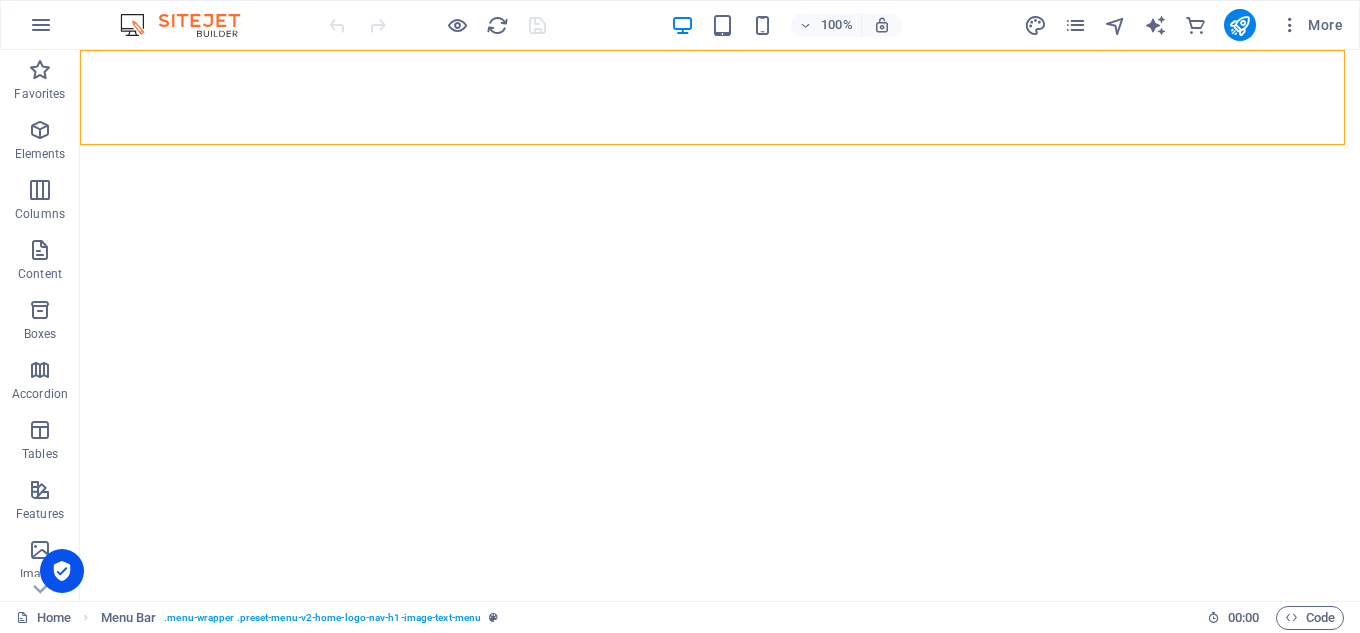 click at bounding box center (41, 25) 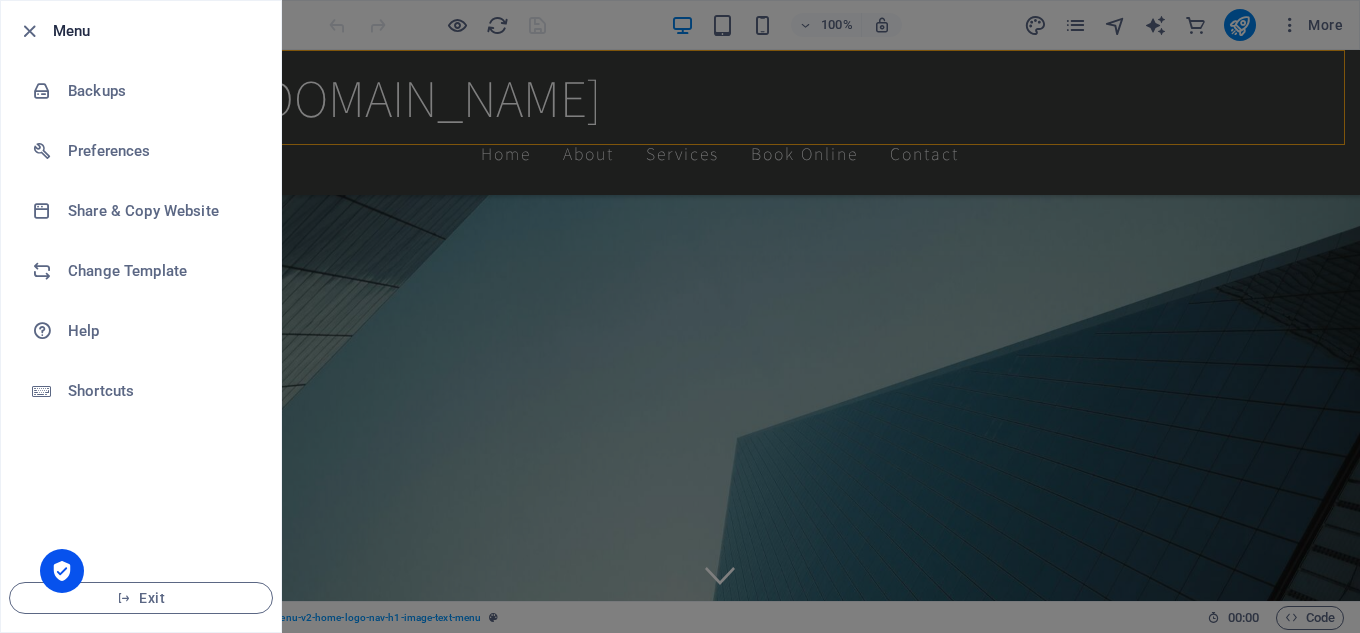 scroll, scrollTop: 1000, scrollLeft: 0, axis: vertical 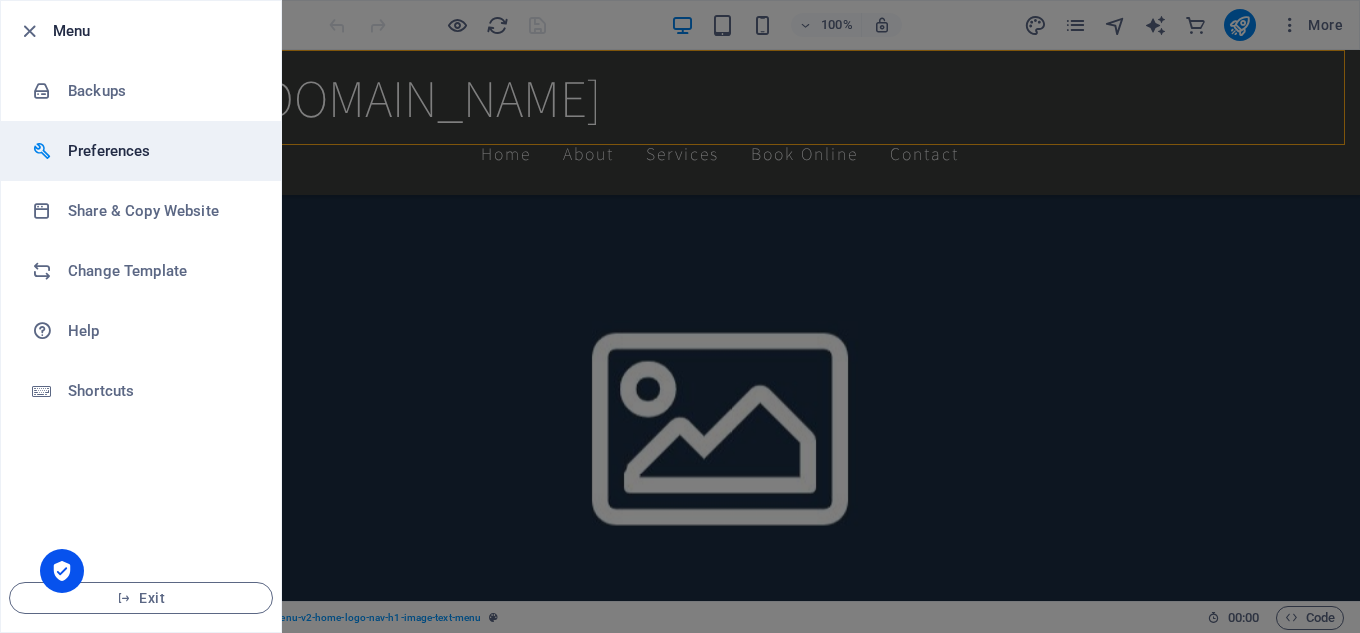 click on "Preferences" at bounding box center (160, 151) 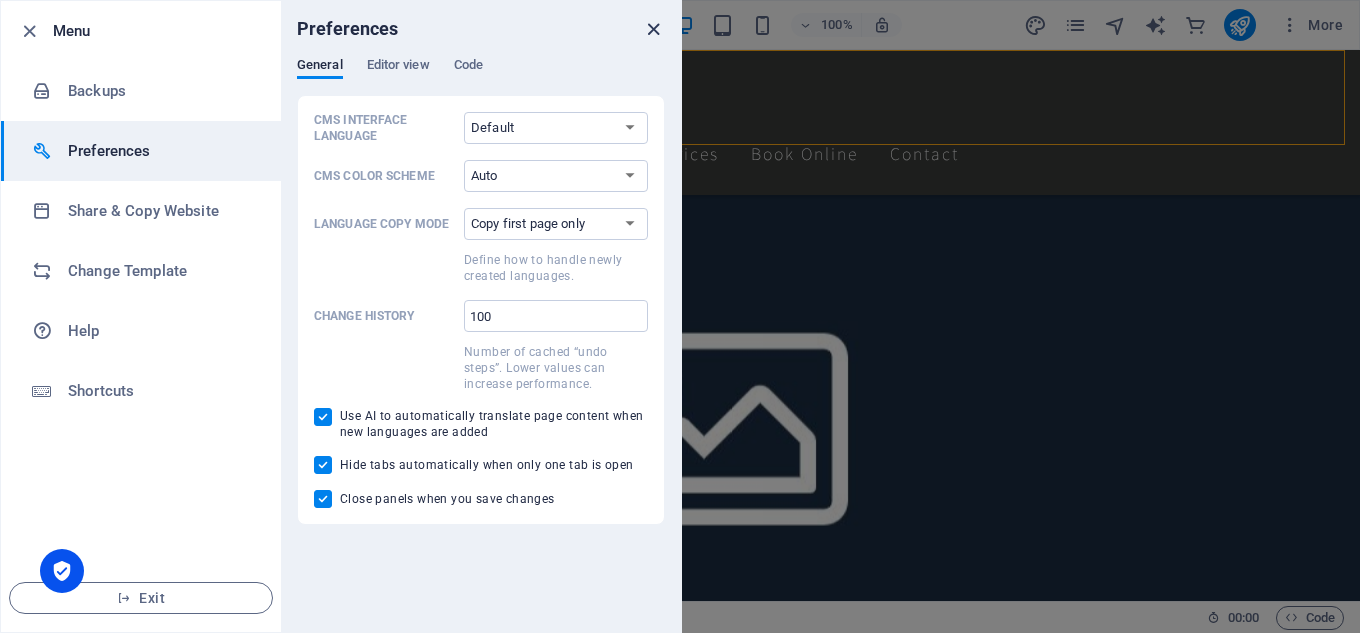 click at bounding box center [653, 29] 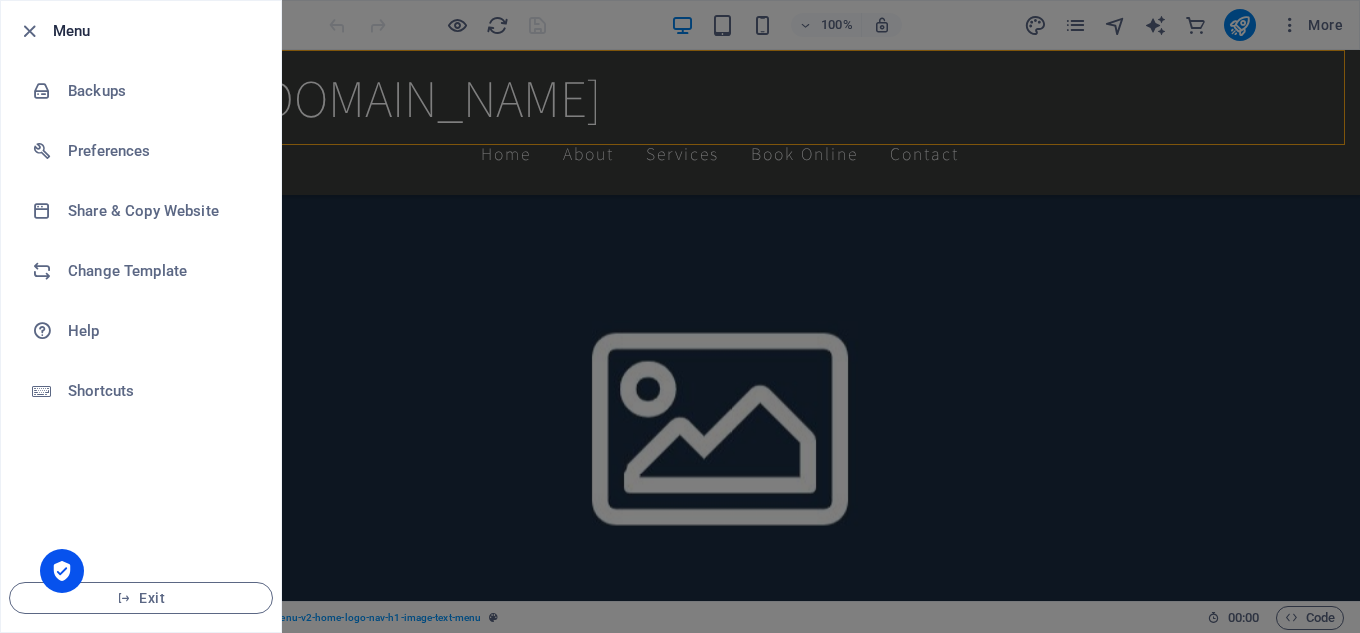 click at bounding box center (680, 316) 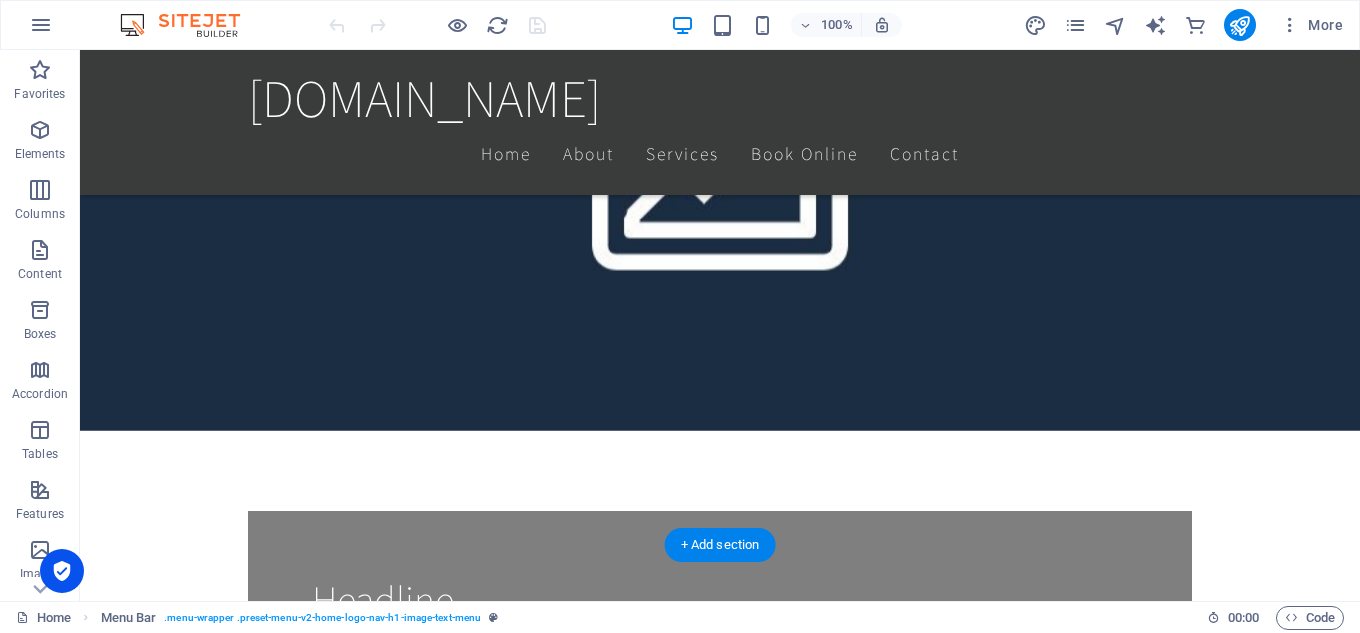 scroll, scrollTop: 1700, scrollLeft: 0, axis: vertical 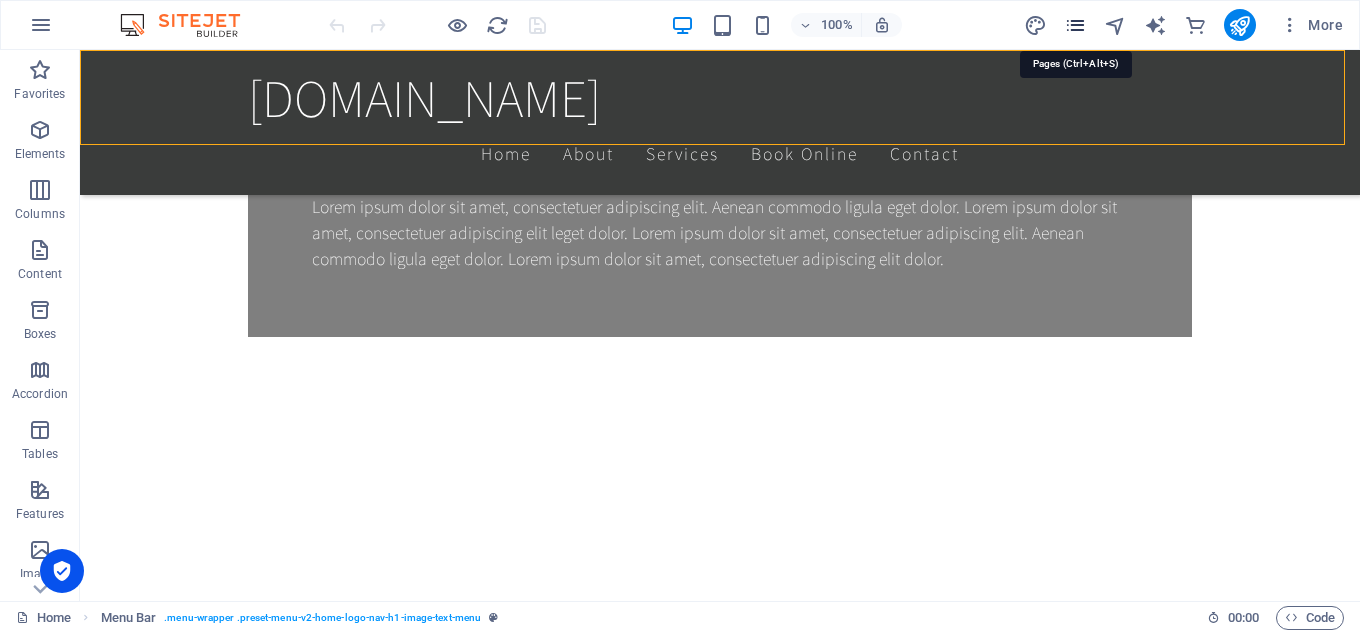 click at bounding box center [1075, 25] 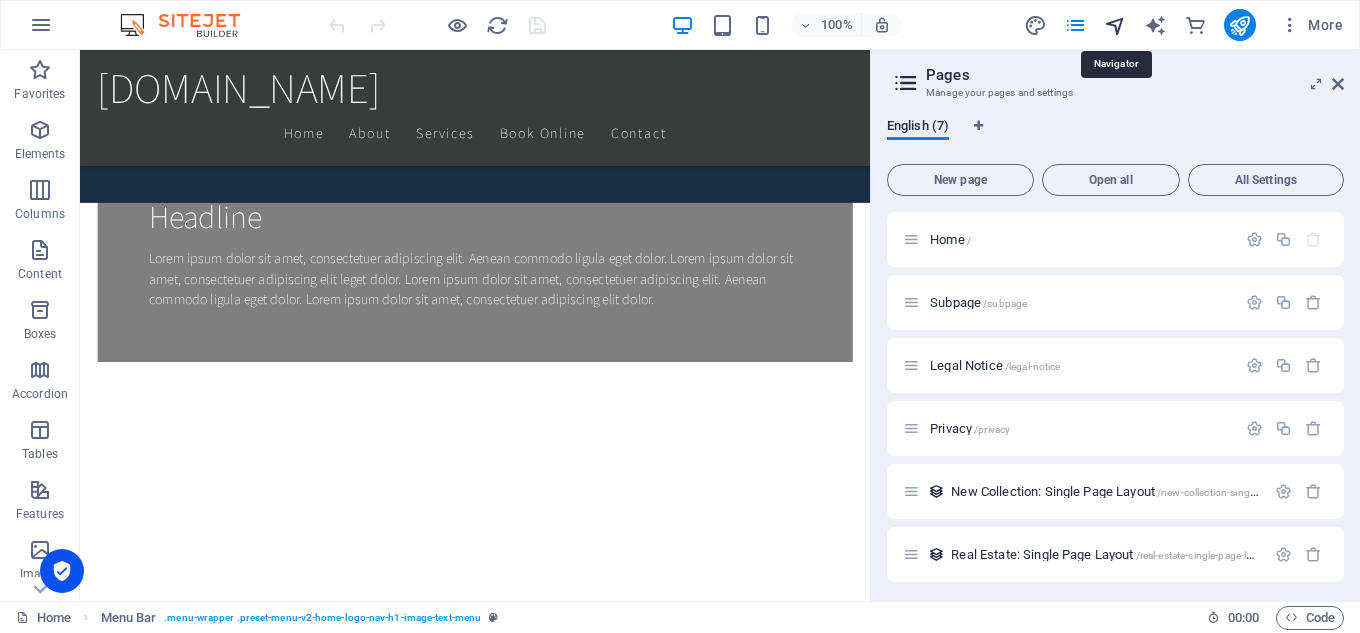 scroll, scrollTop: 1838, scrollLeft: 0, axis: vertical 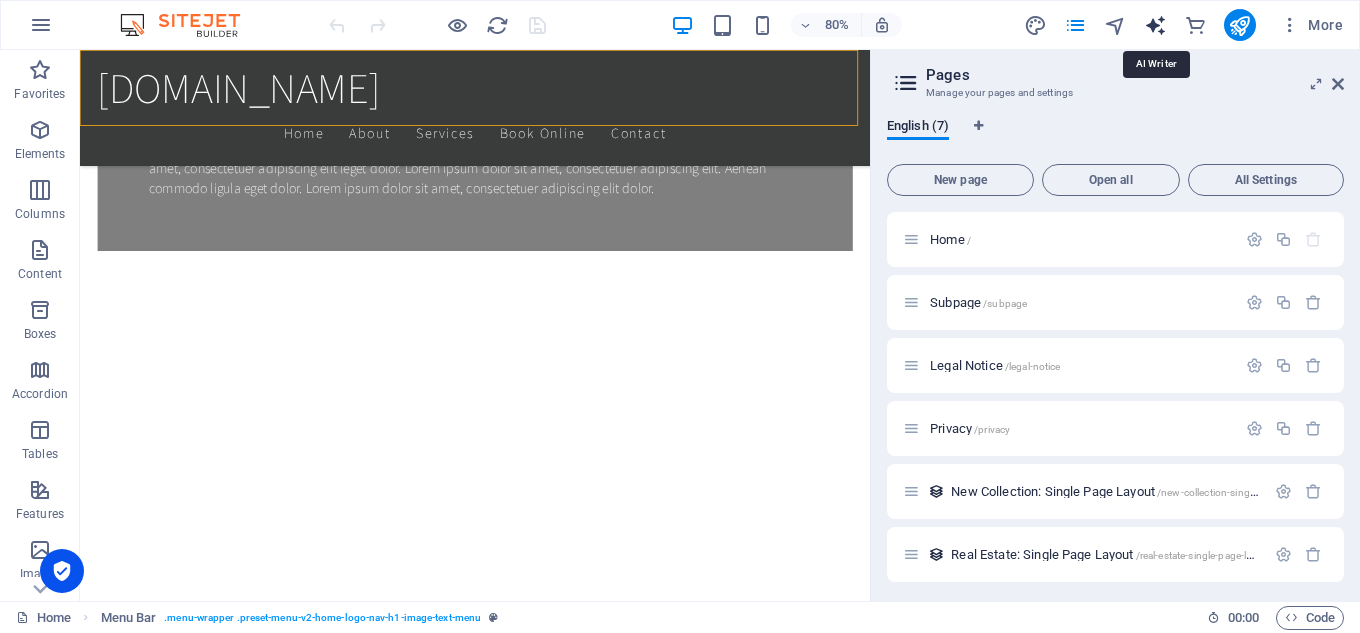 click at bounding box center [1155, 25] 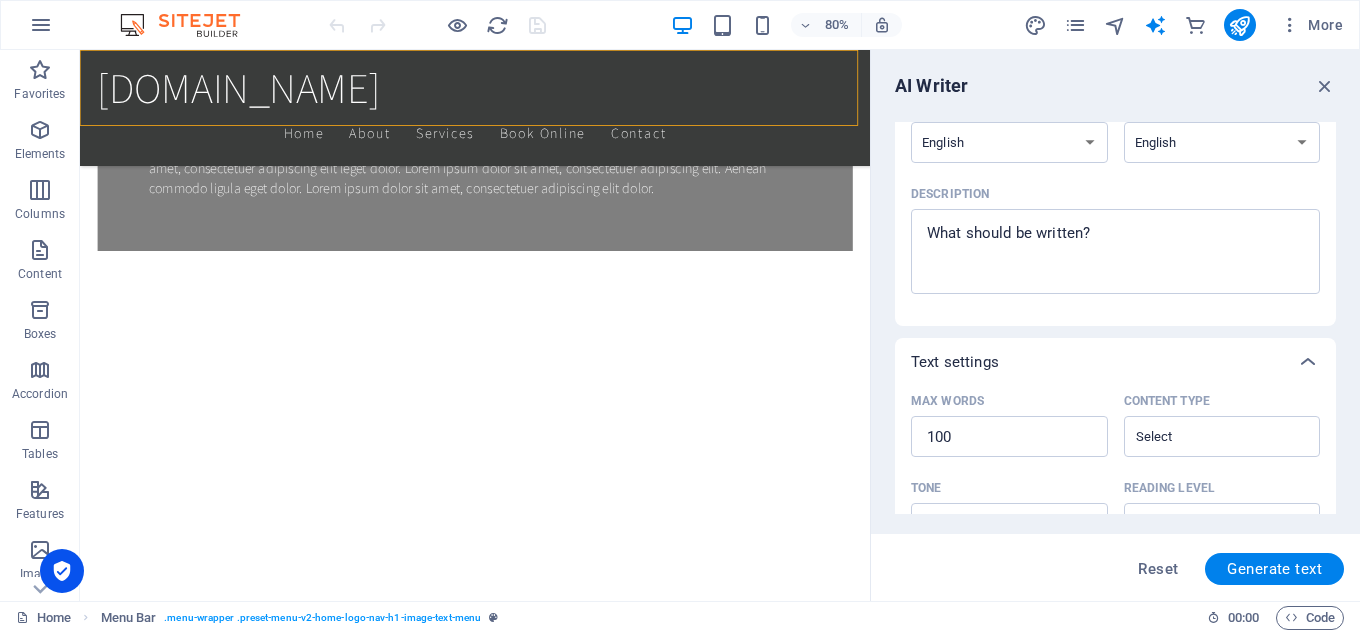 scroll, scrollTop: 500, scrollLeft: 0, axis: vertical 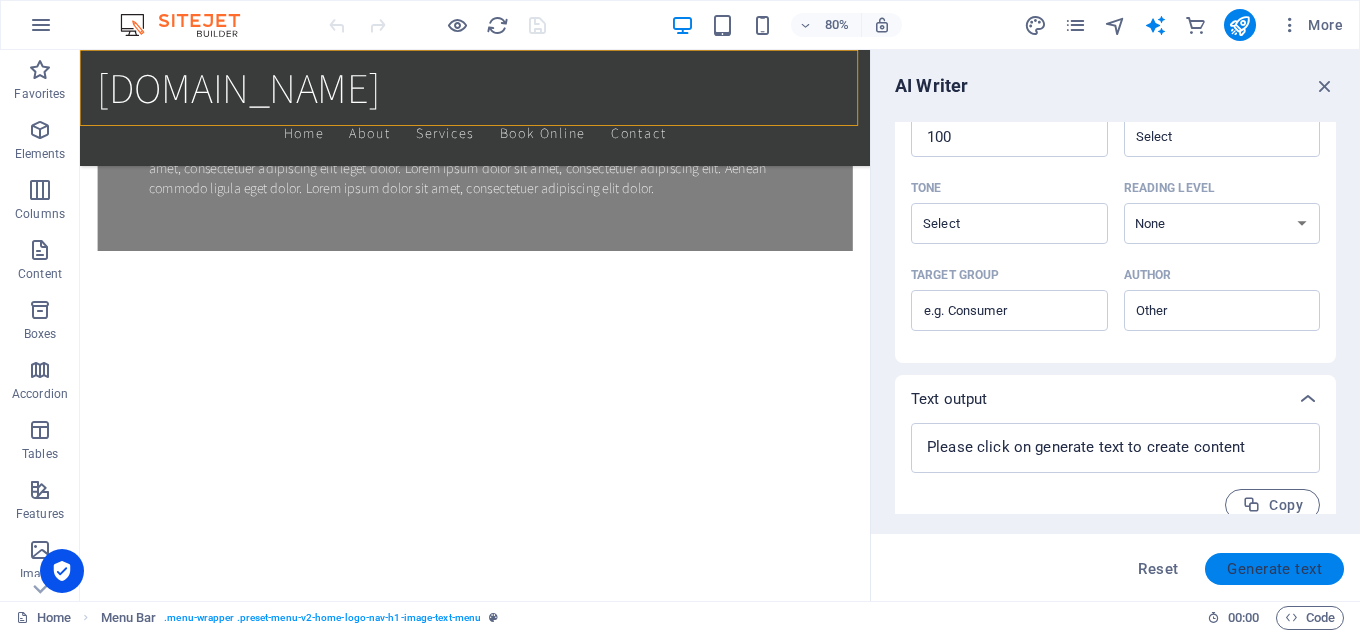 click on "Generate text" at bounding box center (1274, 569) 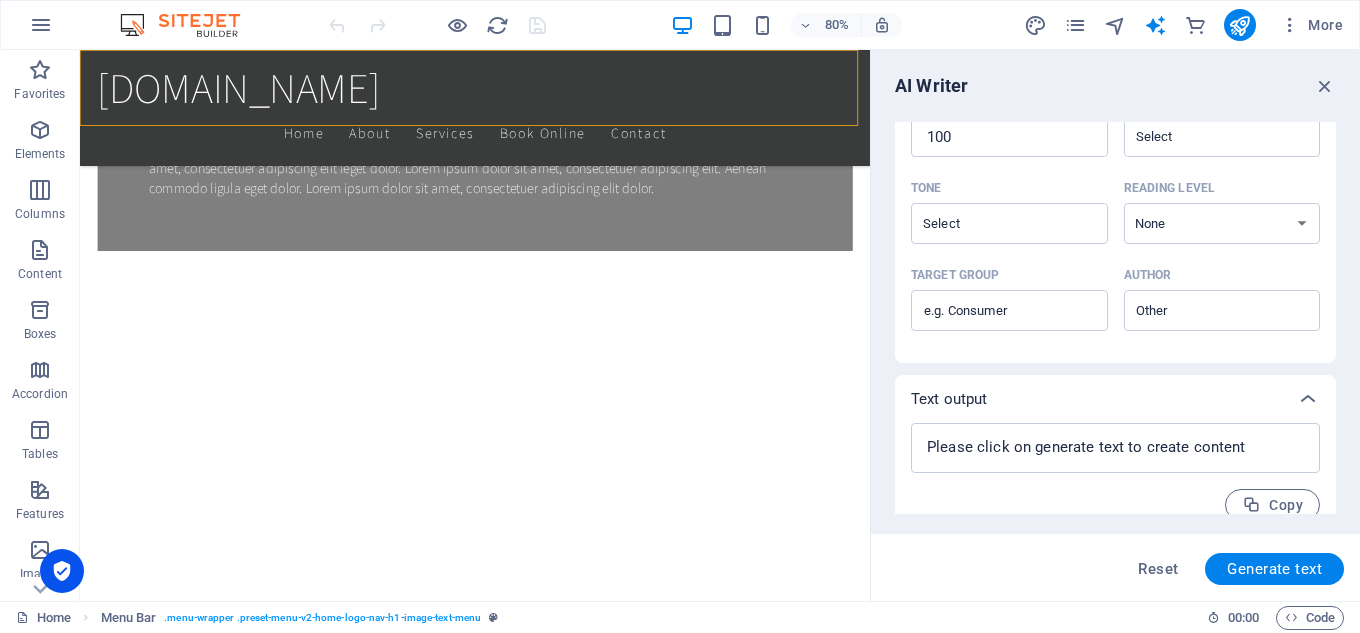 drag, startPoint x: 1338, startPoint y: 472, endPoint x: 1357, endPoint y: 290, distance: 182.98907 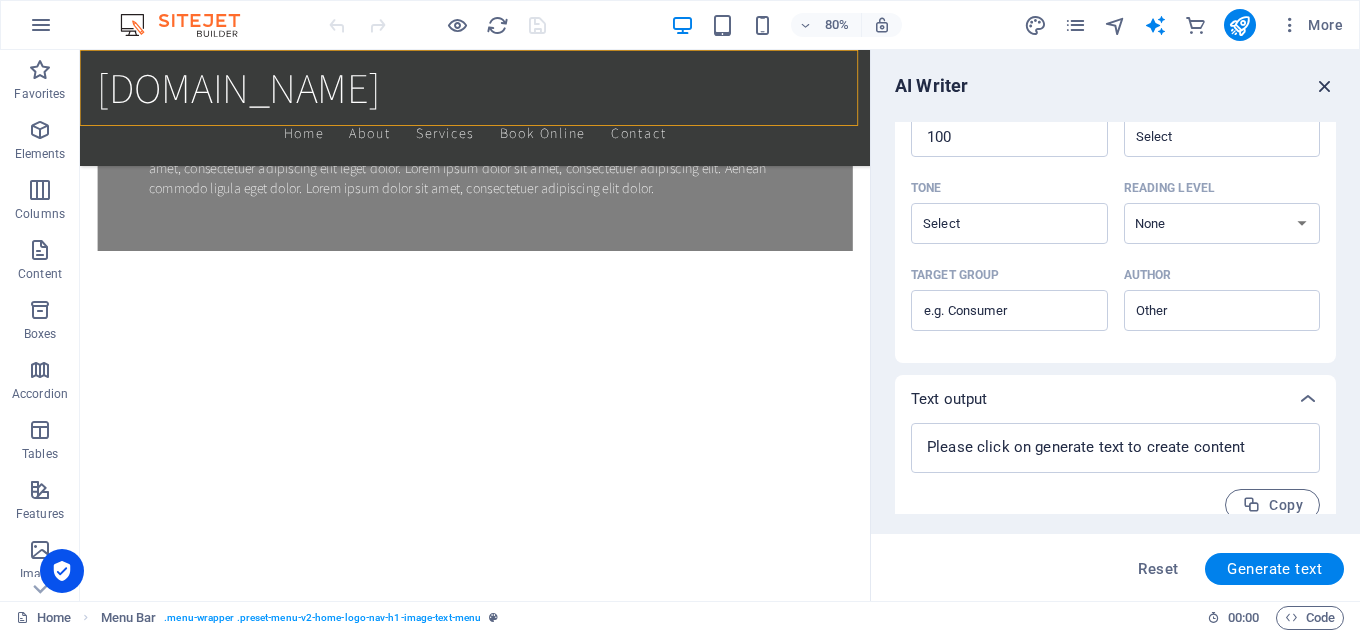 click at bounding box center [1325, 86] 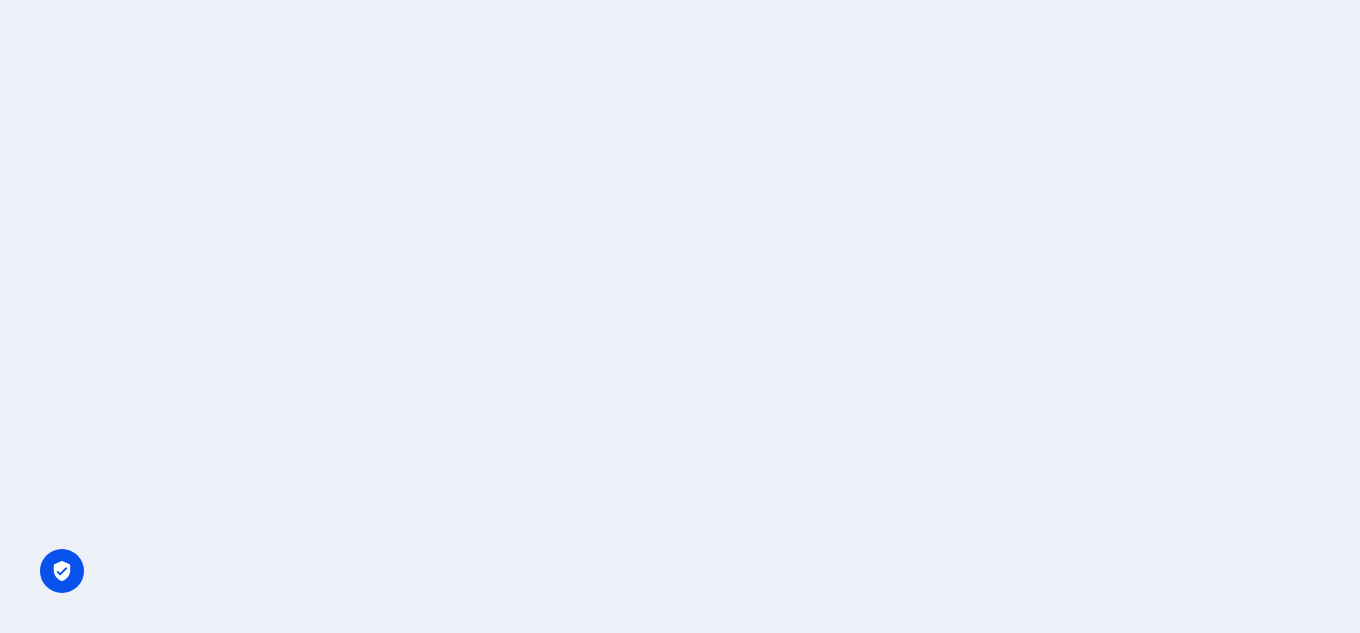 scroll, scrollTop: 0, scrollLeft: 0, axis: both 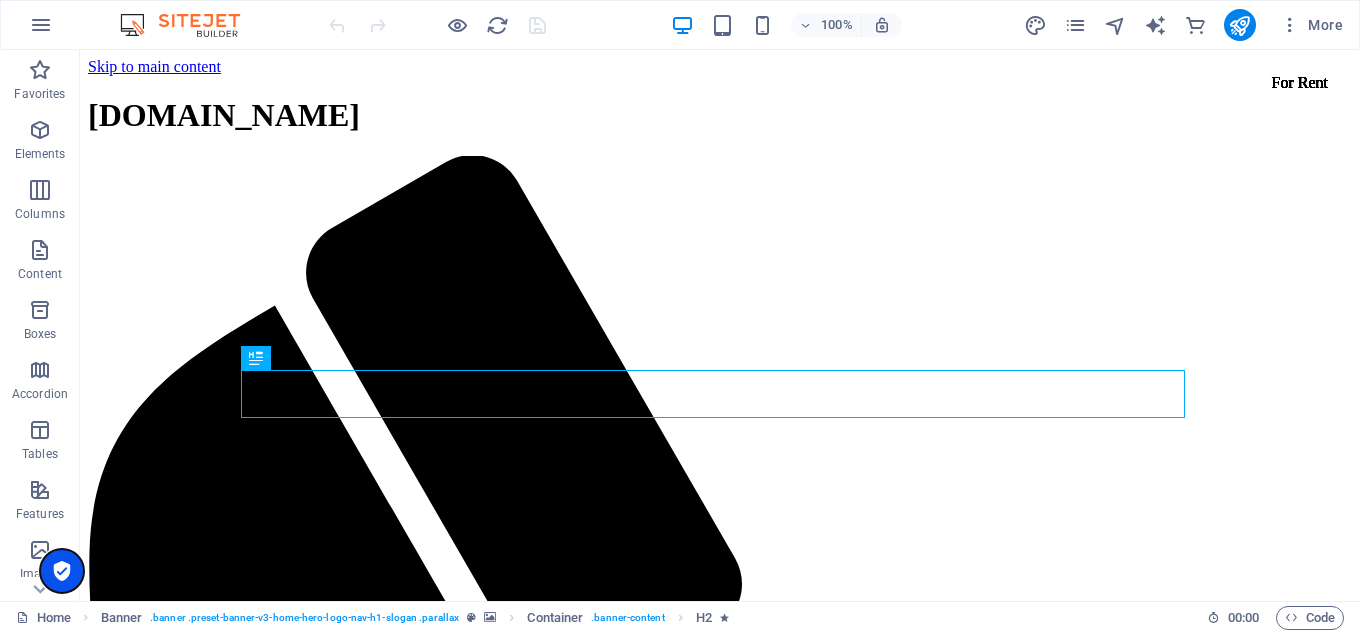 click at bounding box center (62, 571) 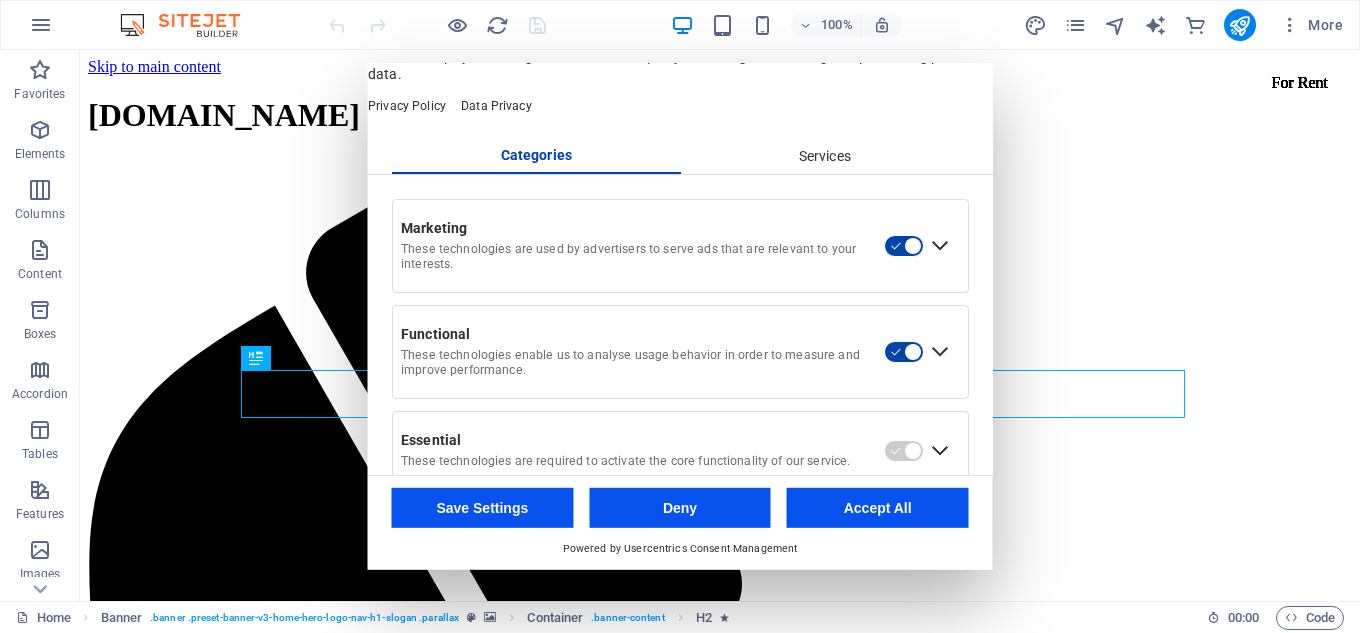 scroll, scrollTop: 110, scrollLeft: 0, axis: vertical 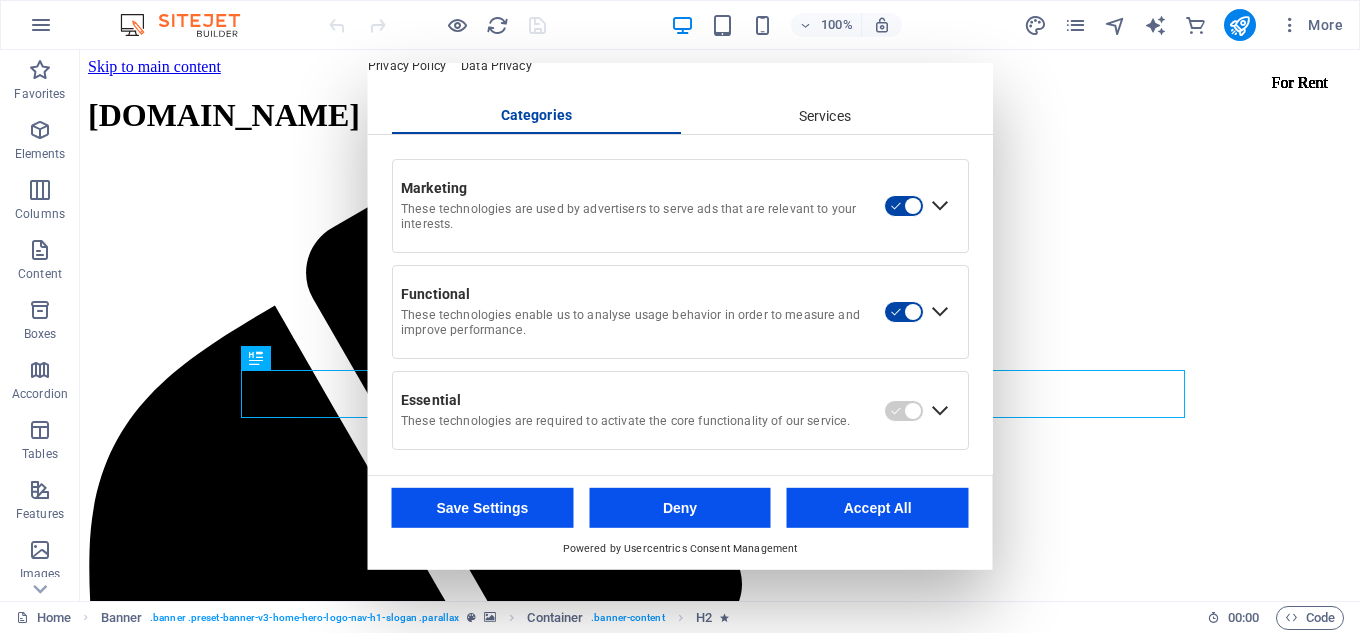 click on "Save Settings" at bounding box center [483, 508] 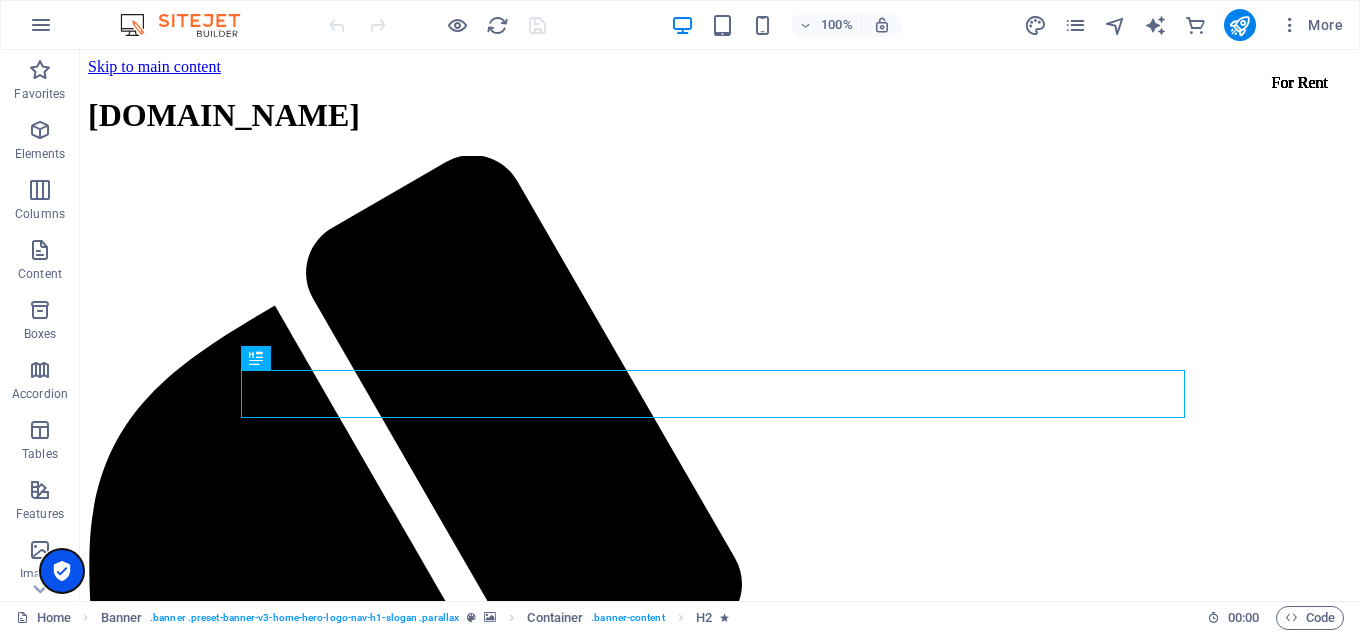 click at bounding box center [62, 571] 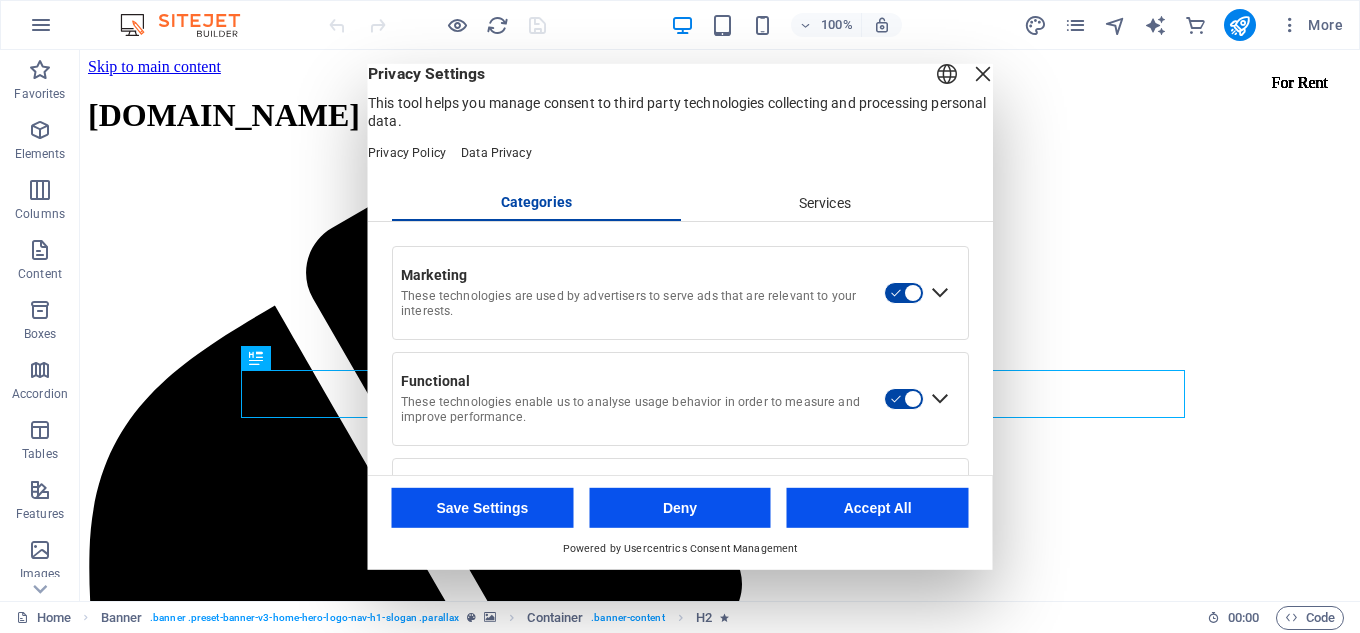 click on "Services" at bounding box center [824, 203] 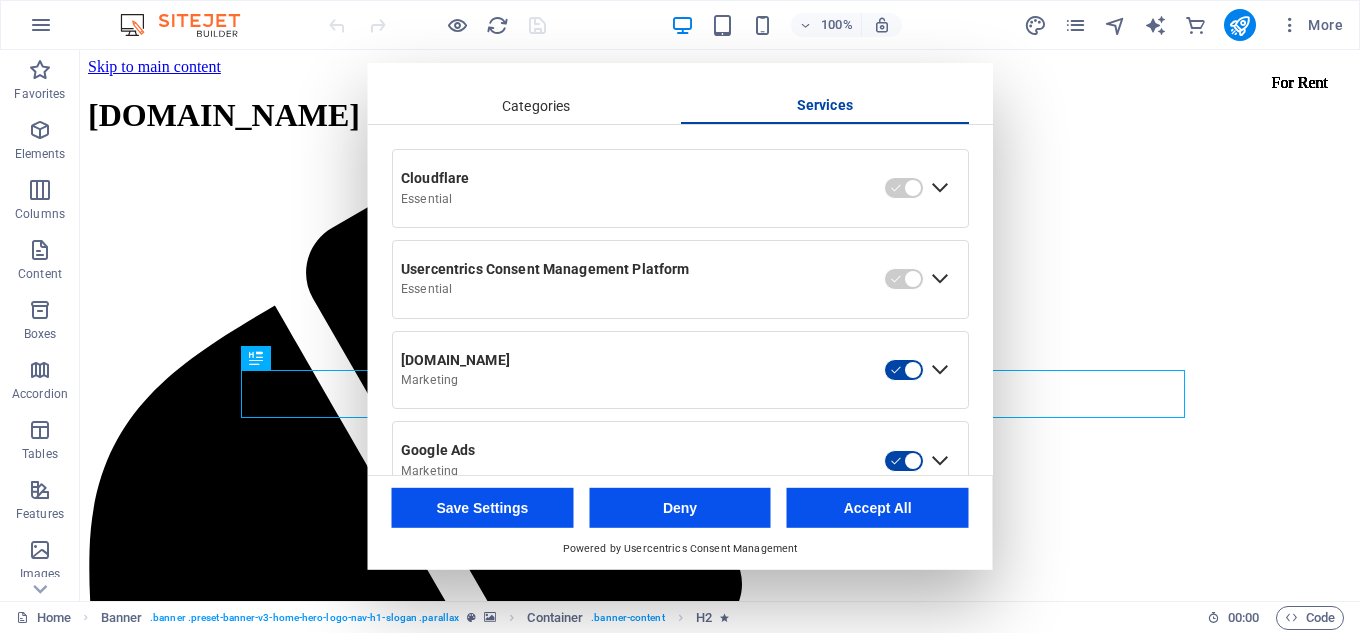 scroll, scrollTop: 0, scrollLeft: 0, axis: both 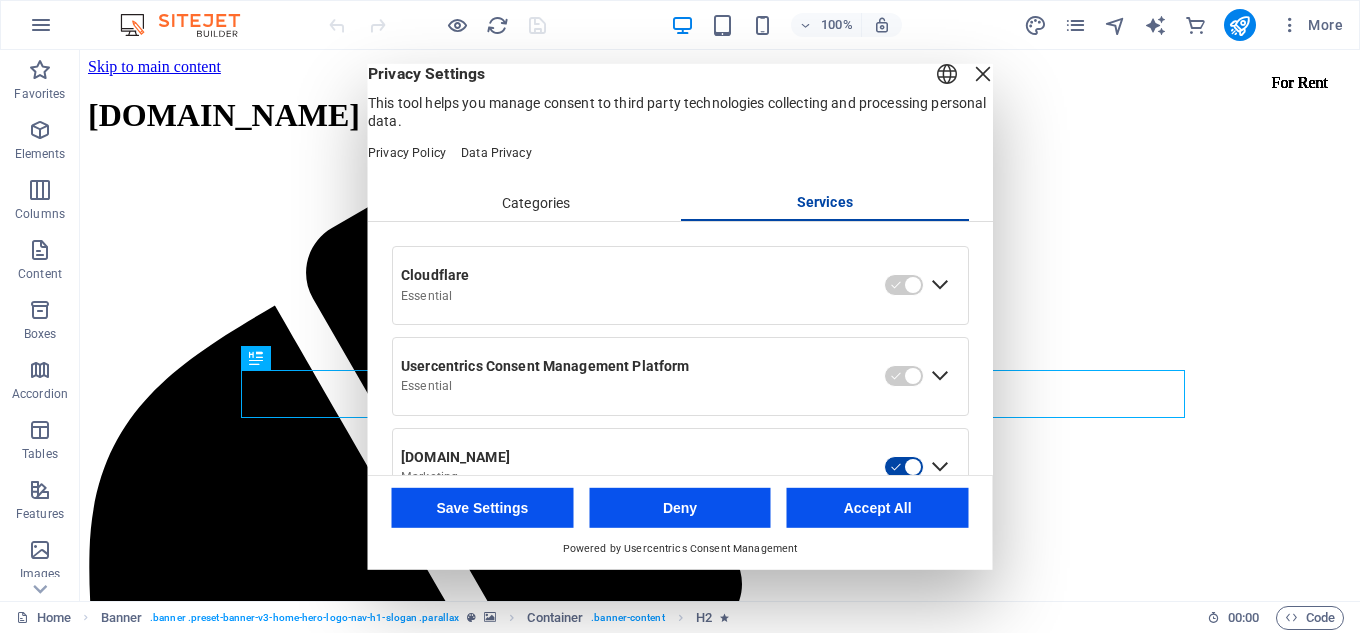 click at bounding box center [983, 73] 